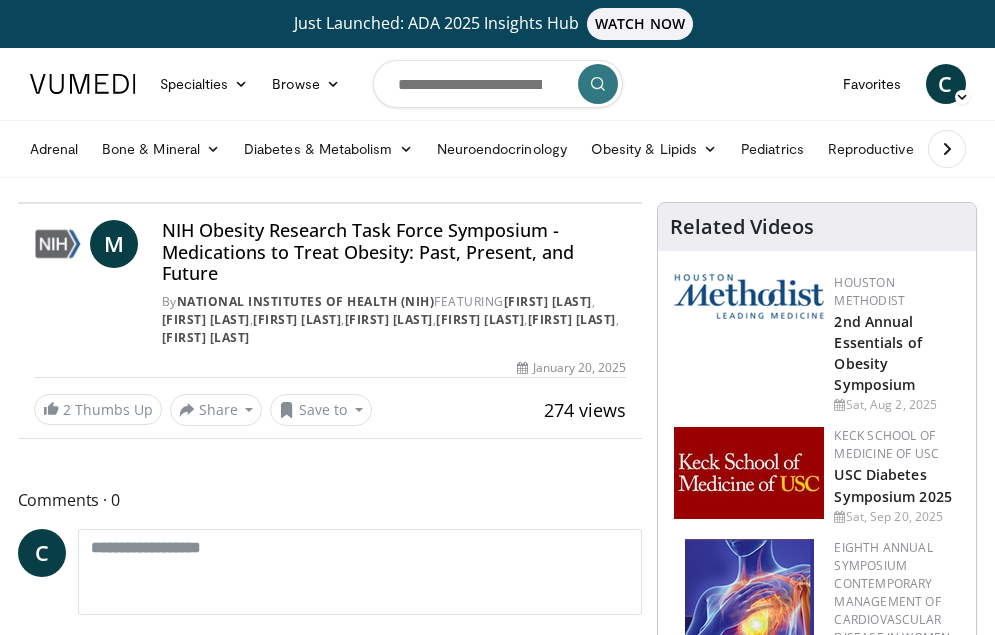 scroll, scrollTop: 0, scrollLeft: 0, axis: both 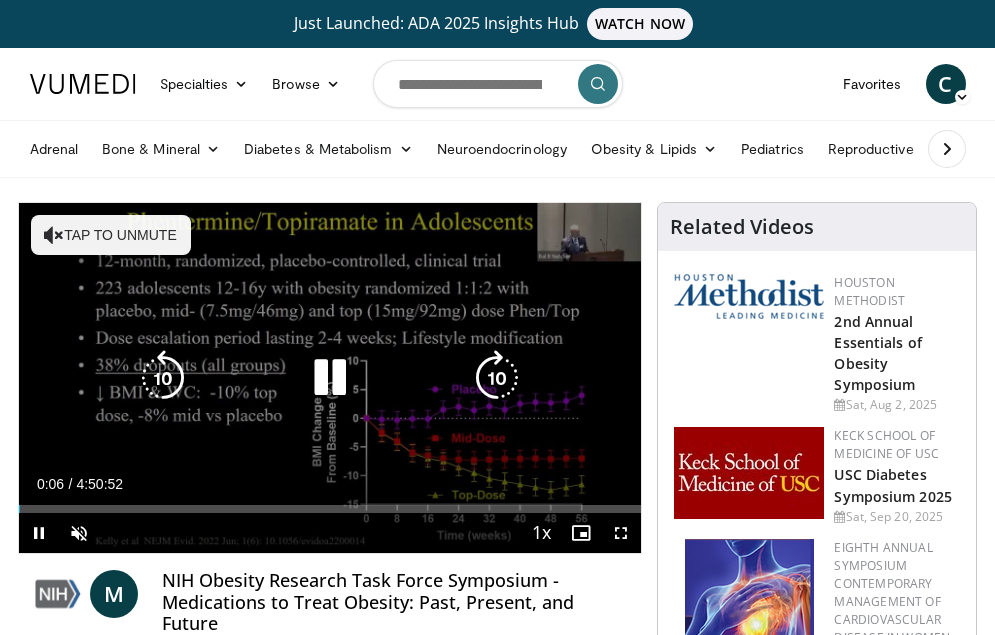 click at bounding box center [54, 235] 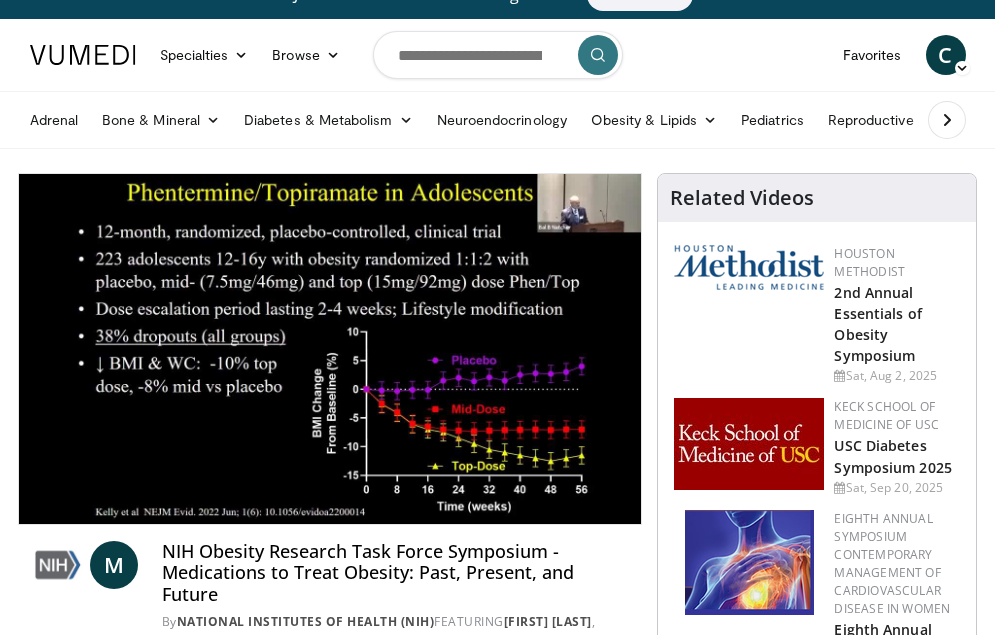 scroll, scrollTop: 0, scrollLeft: 0, axis: both 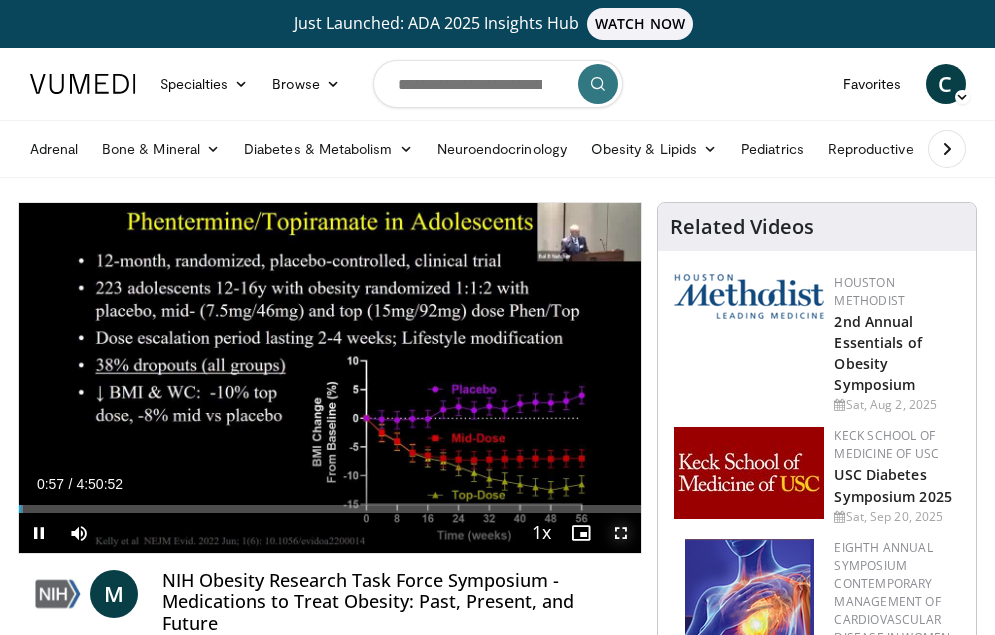 click at bounding box center [621, 533] 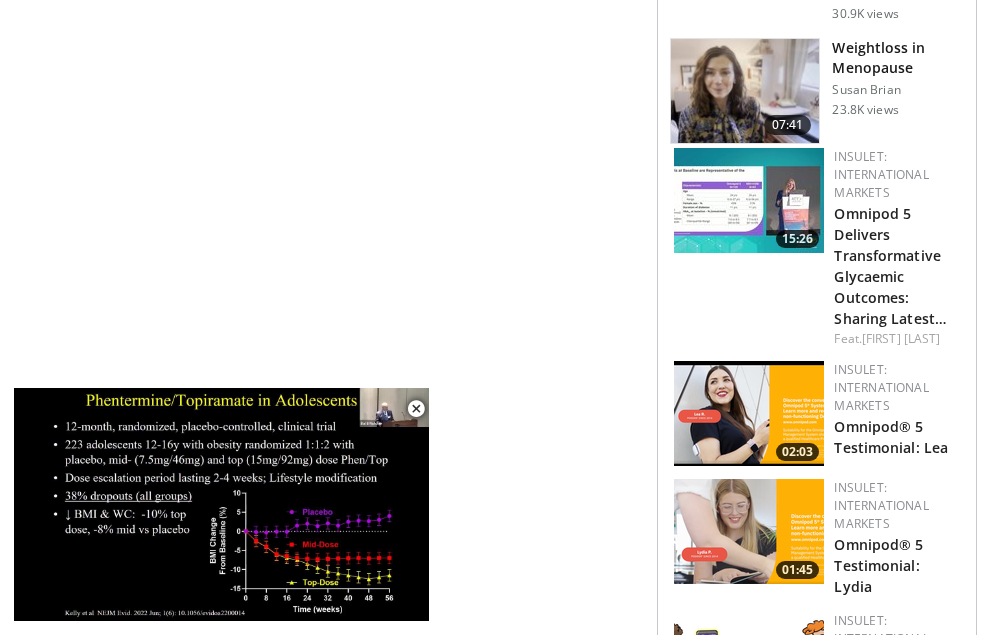 scroll, scrollTop: 1418, scrollLeft: 0, axis: vertical 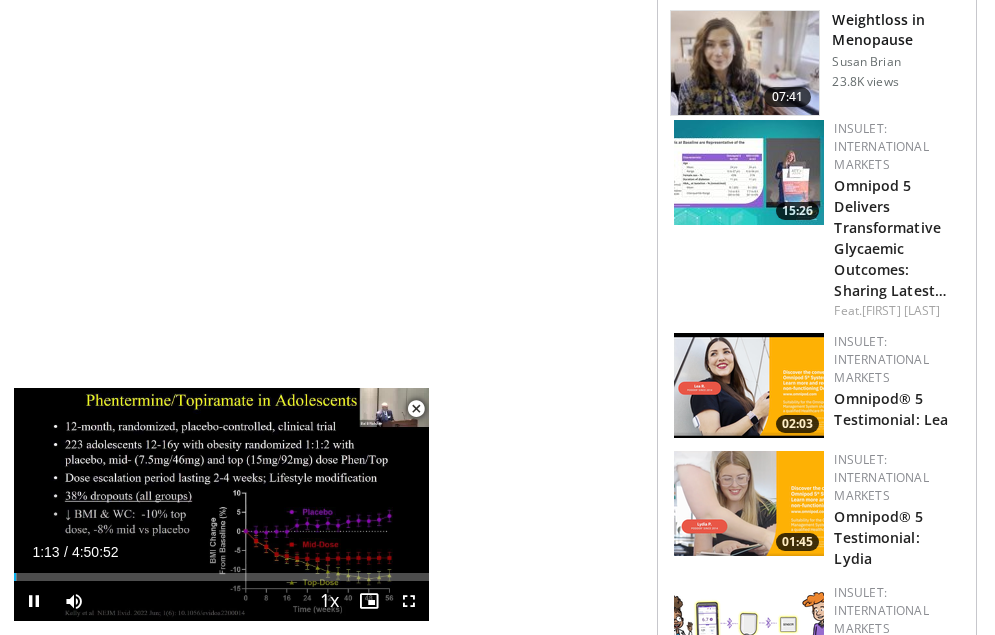 click at bounding box center [416, 409] 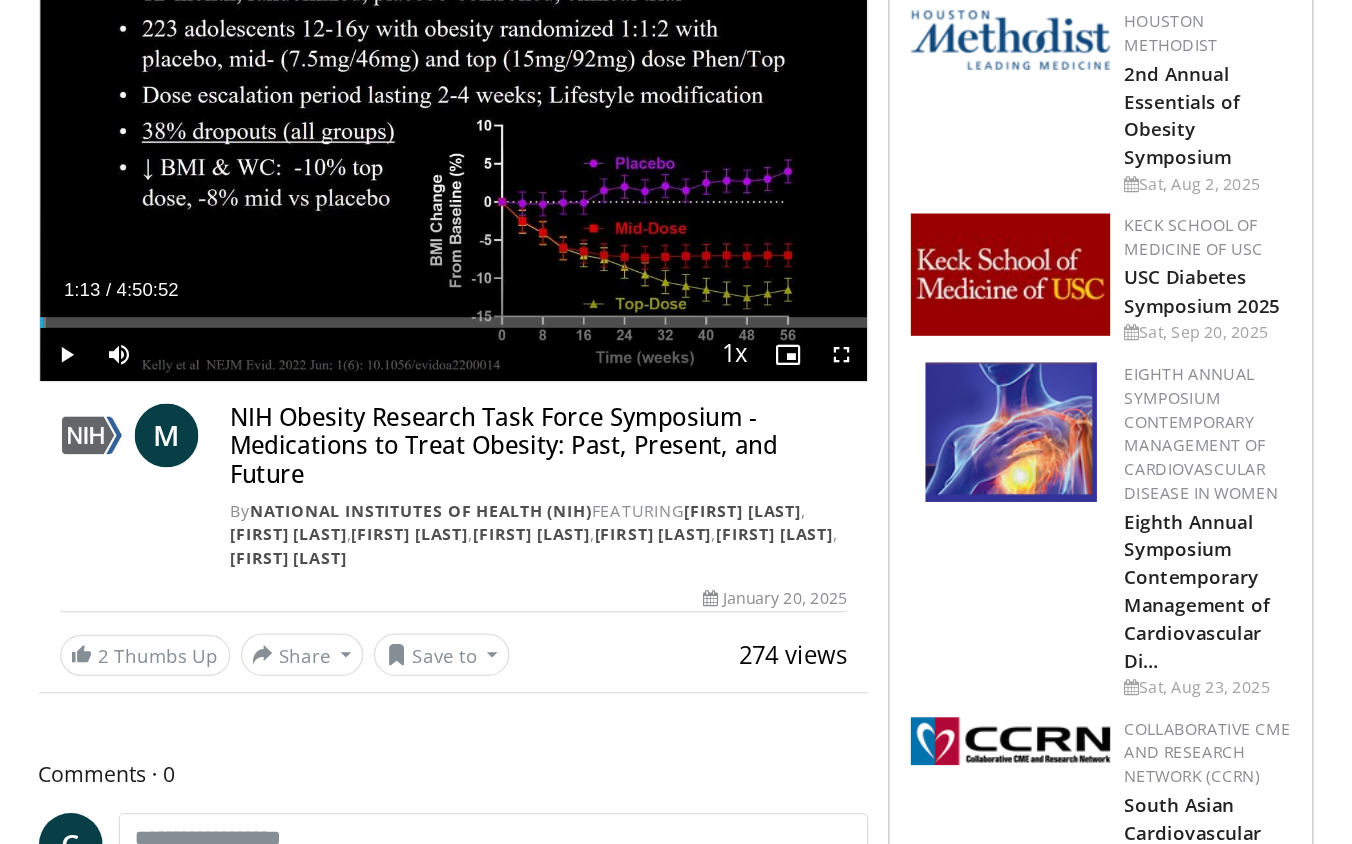 scroll, scrollTop: 231, scrollLeft: 0, axis: vertical 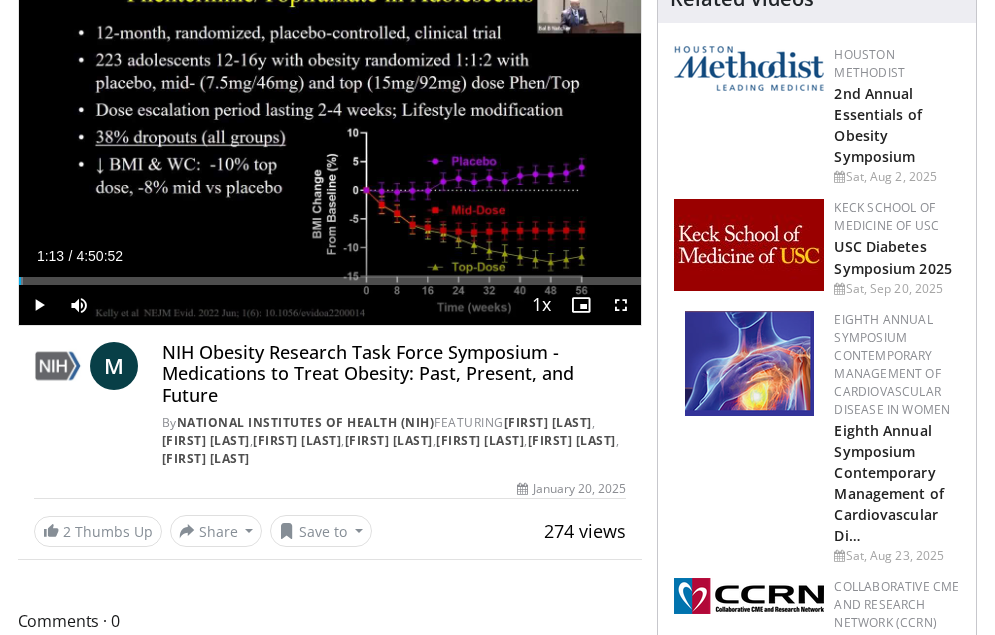 click on "Current Time  1:13 / Duration  4:50:52 Play Skip Backward Skip Forward Mute Loaded :  0.80% 0:01:13 3:58:34 Stream Type  LIVE Seek to live, currently behind live LIVE   1x Playback Rate 0.5x 0.75x 1x , selected 1.25x 1.5x 1.75x 2x Chapters Chapters Descriptions descriptions off , selected Captions captions settings , opens captions settings dialog captions off , selected Audio Track en (Main) , selected Fullscreen Enable picture-in-picture mode" at bounding box center (330, 305) 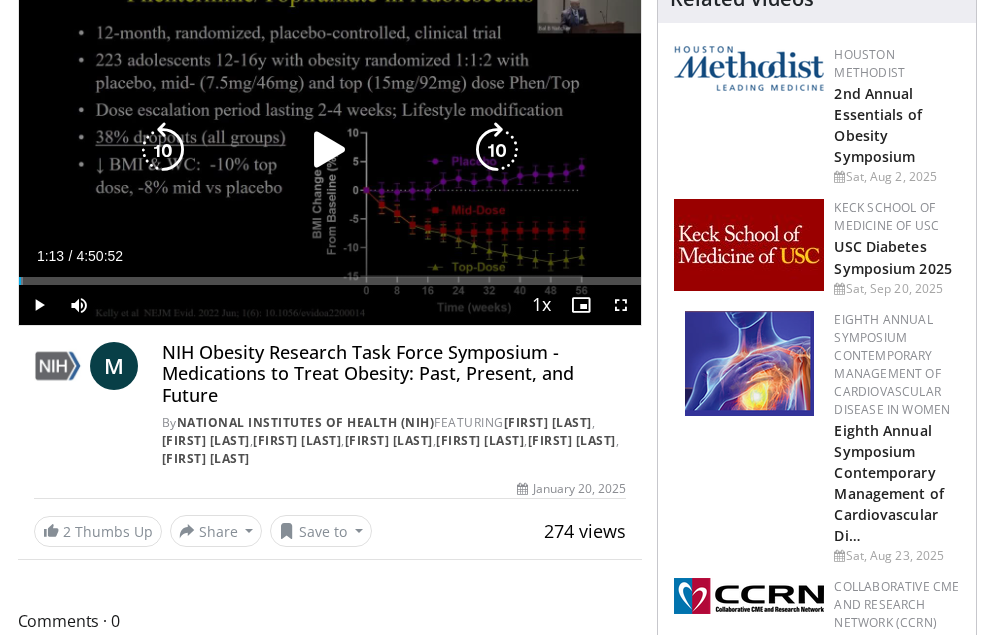 click on "10 seconds
Tap to unmute" at bounding box center (330, 150) 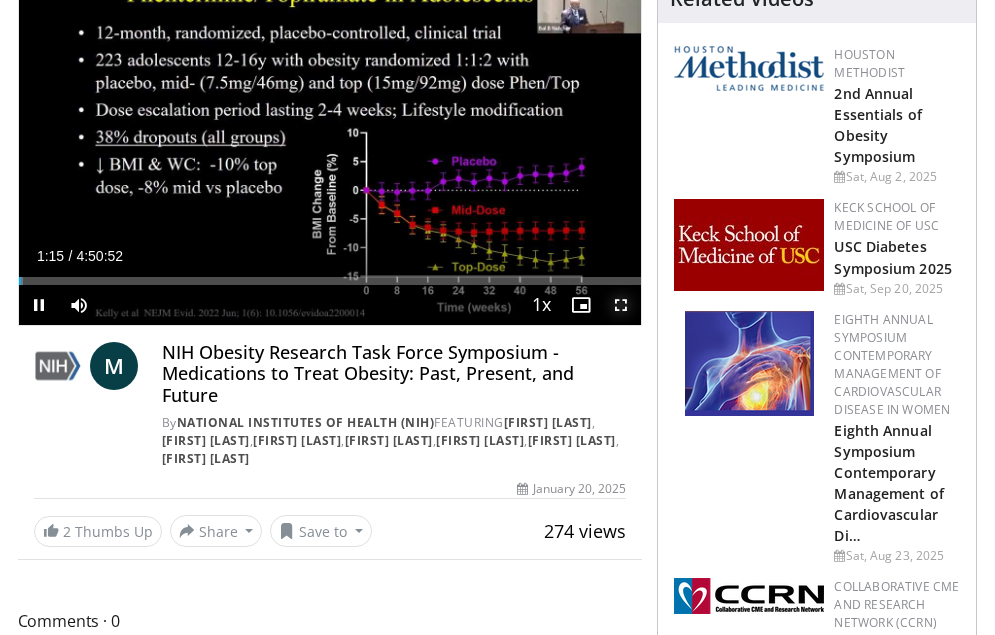 click at bounding box center [621, 305] 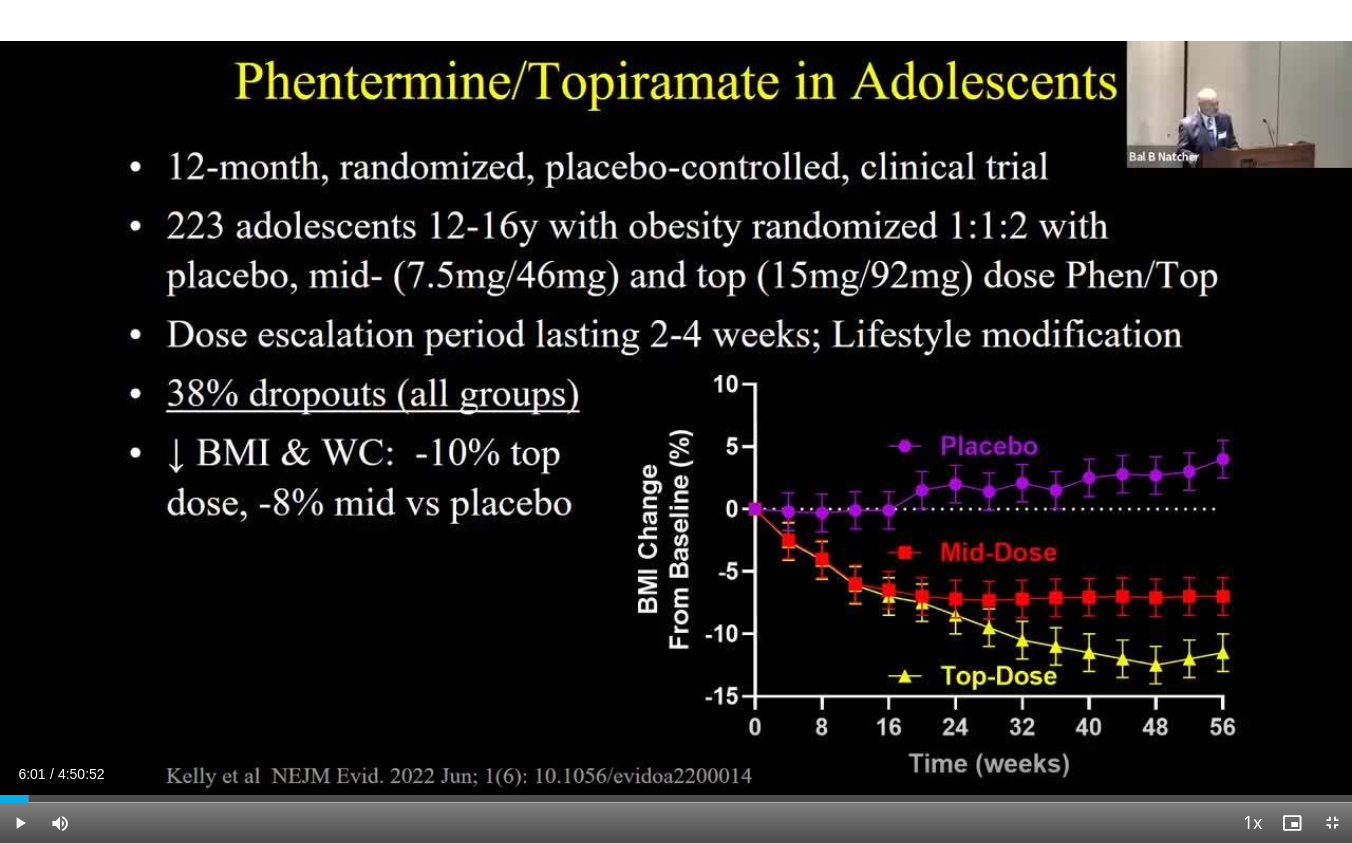 drag, startPoint x: 12, startPoint y: 798, endPoint x: 27, endPoint y: 797, distance: 15.033297 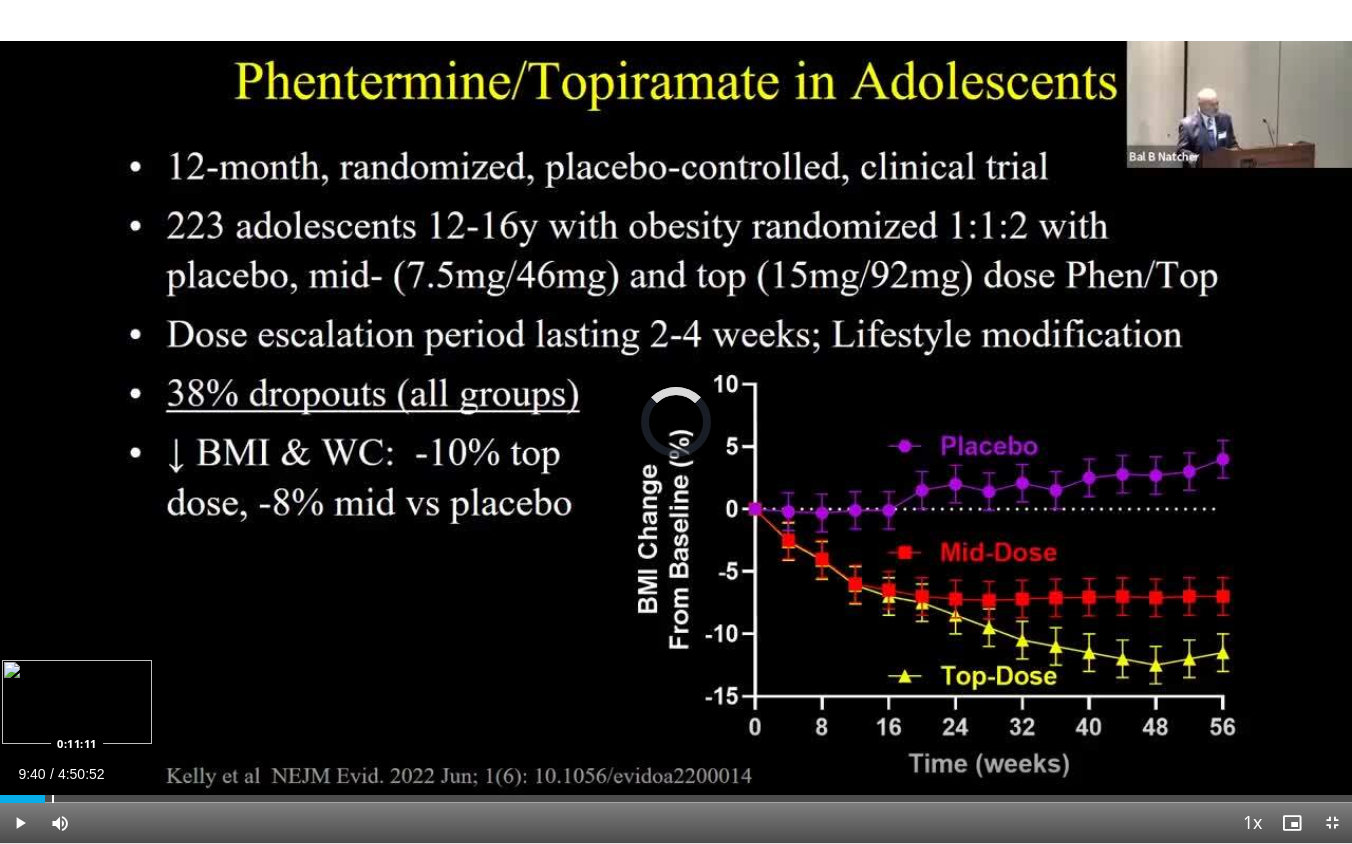 drag, startPoint x: 27, startPoint y: 798, endPoint x: 53, endPoint y: 798, distance: 26 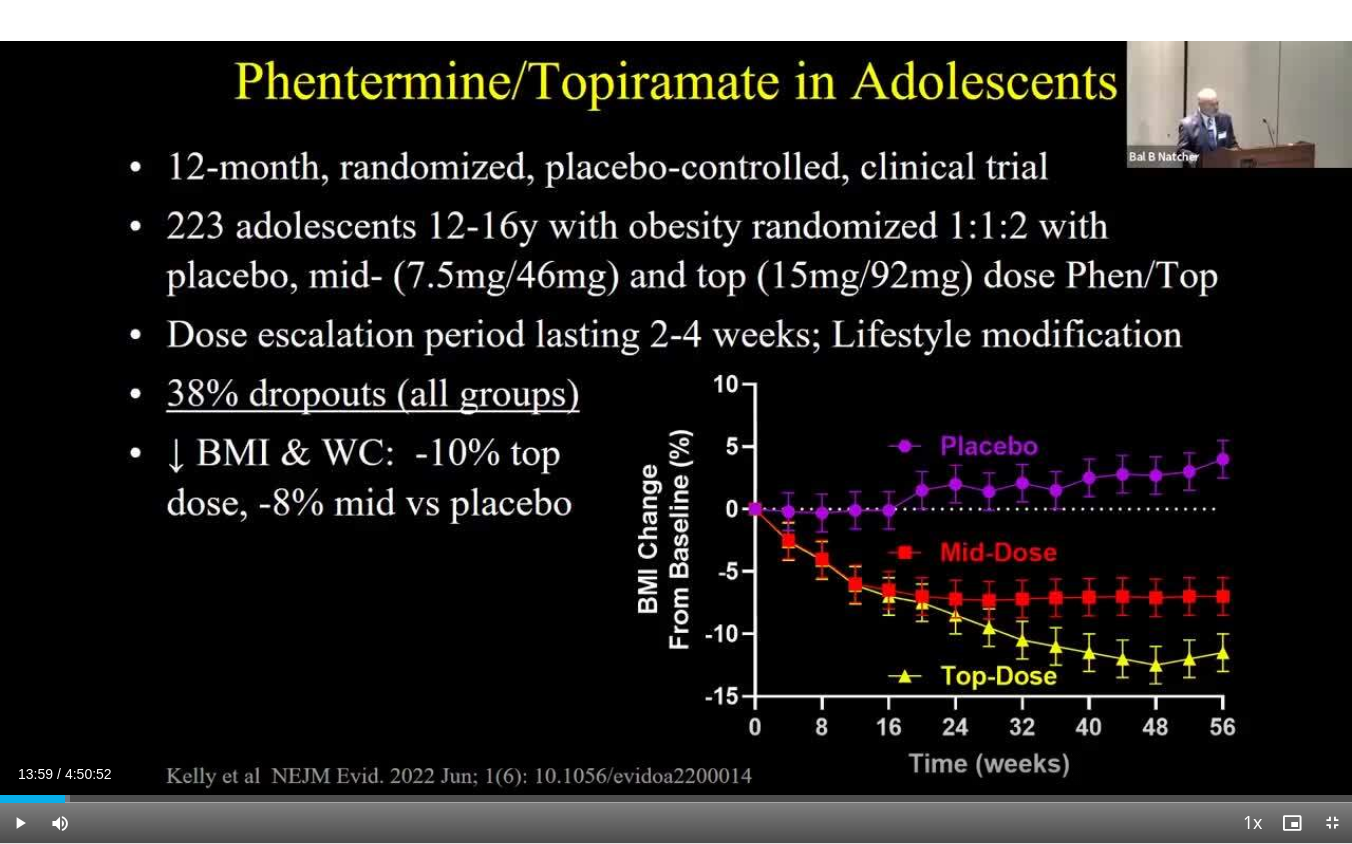 click at bounding box center [66, 799] 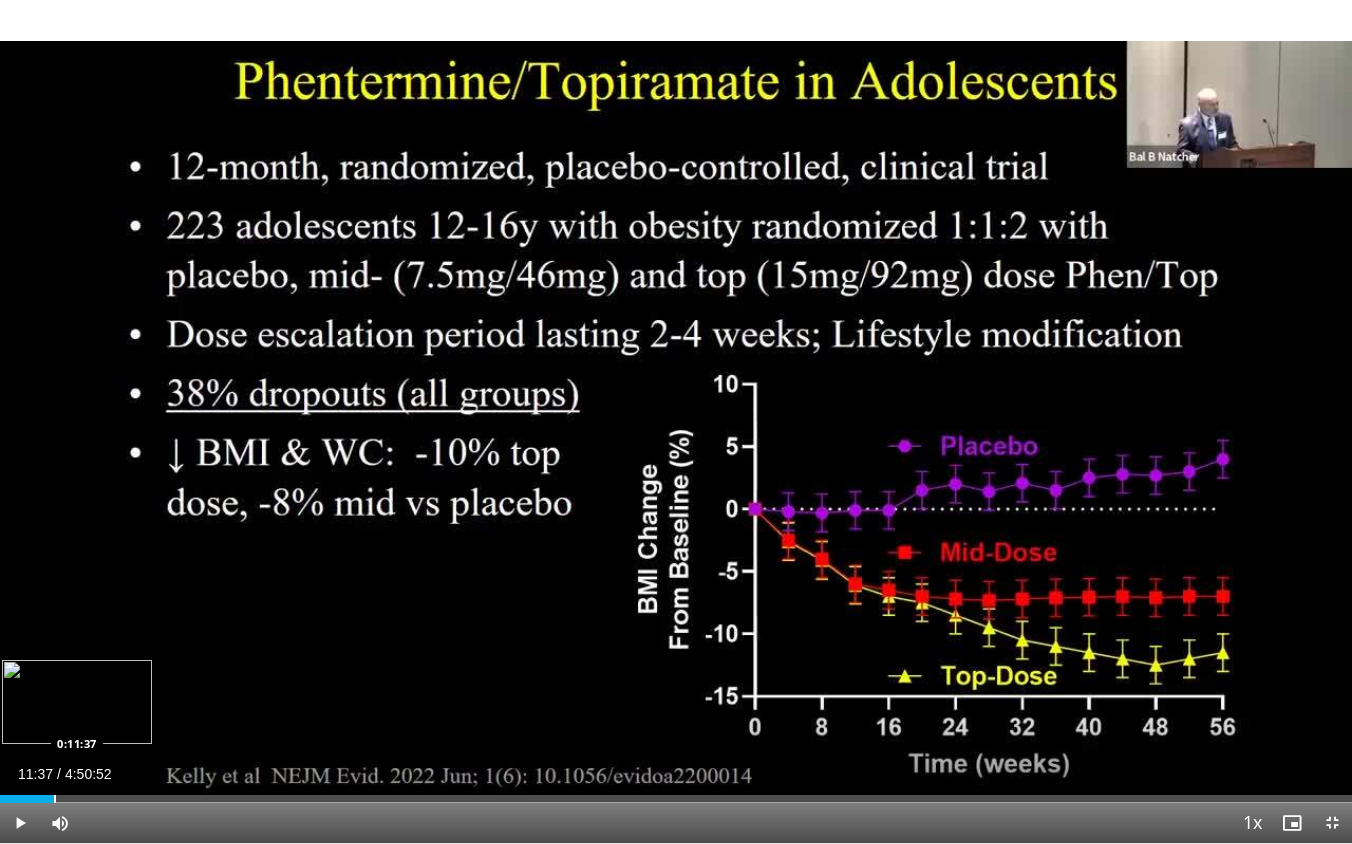 click at bounding box center [55, 799] 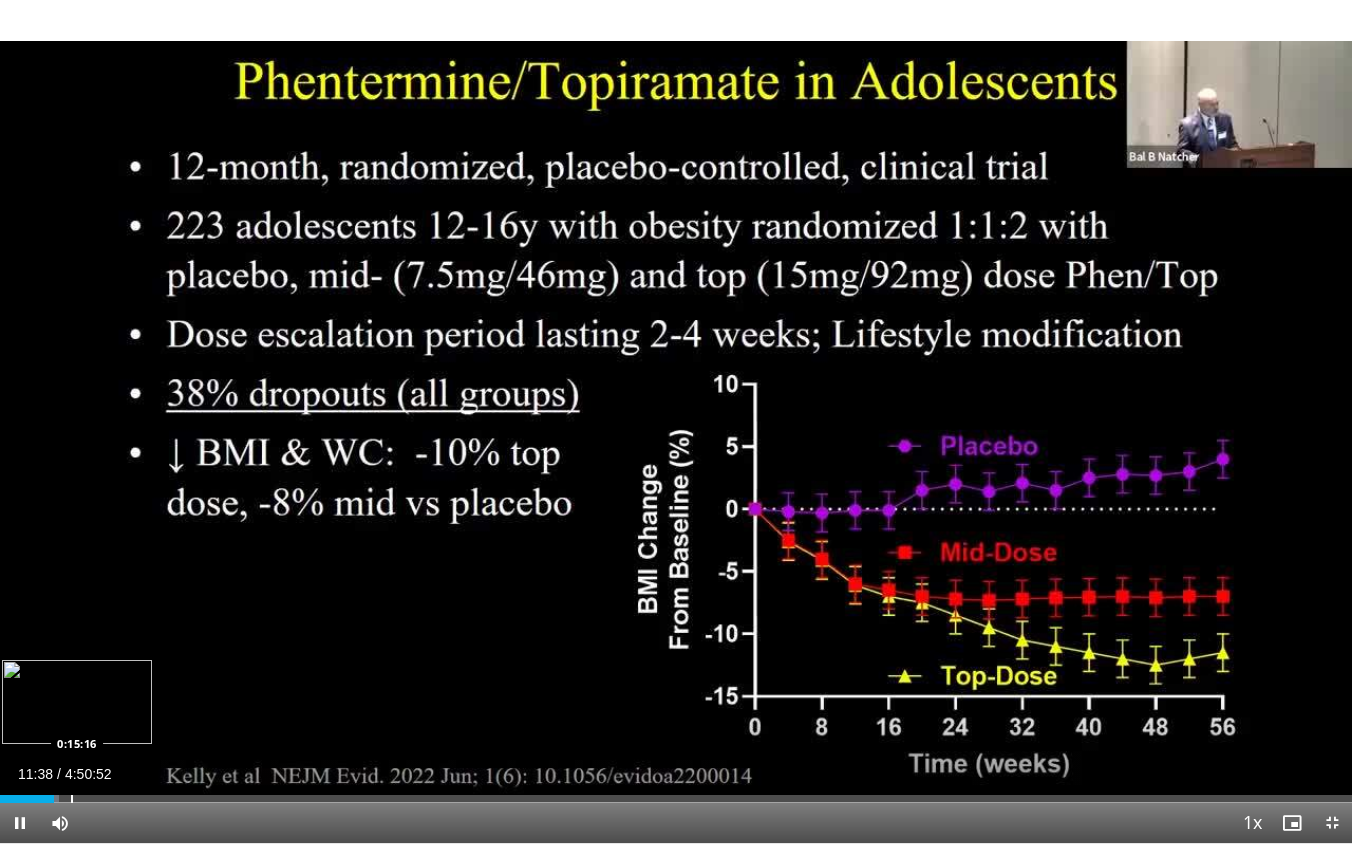 click at bounding box center [72, 799] 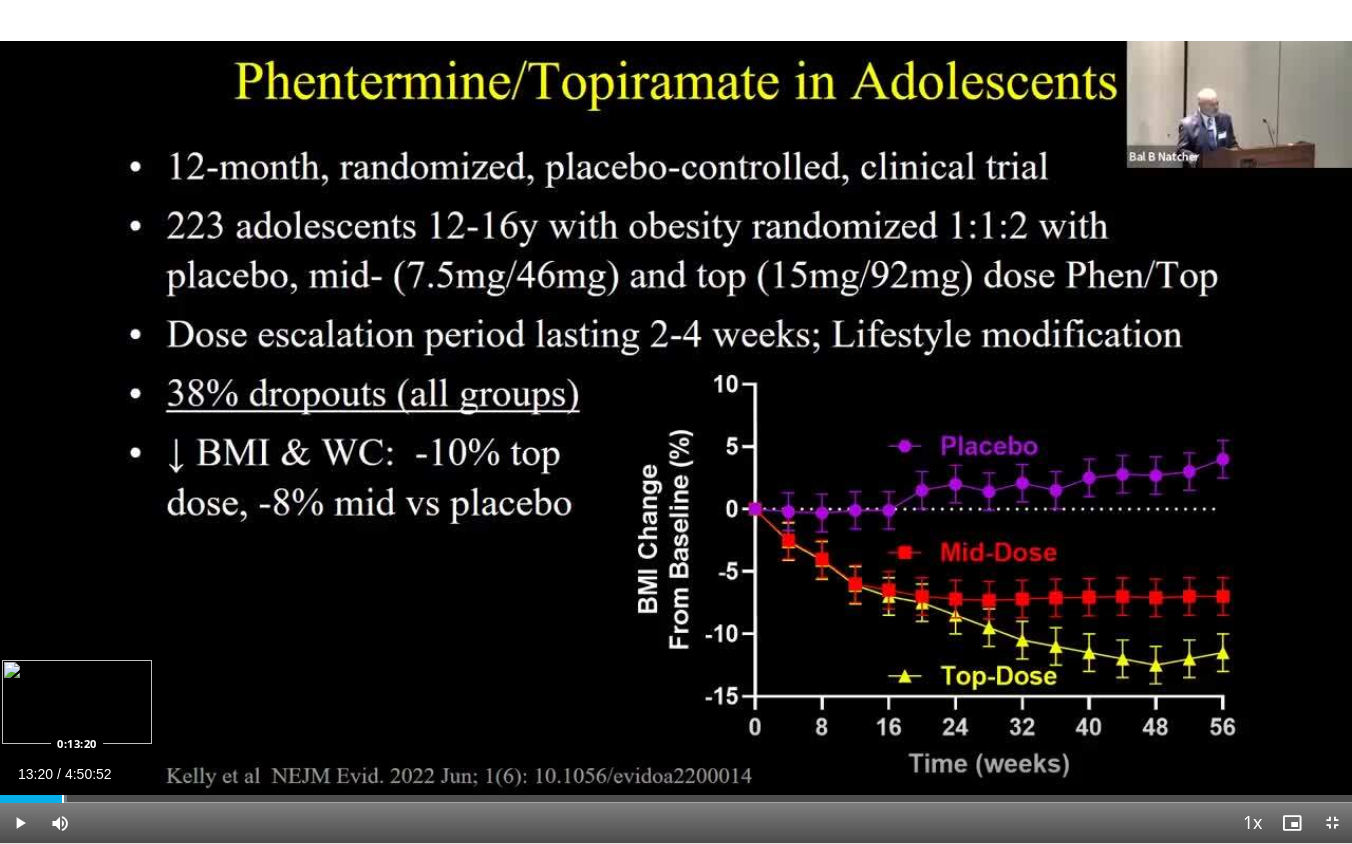 drag, startPoint x: 73, startPoint y: 799, endPoint x: 61, endPoint y: 798, distance: 12.0415945 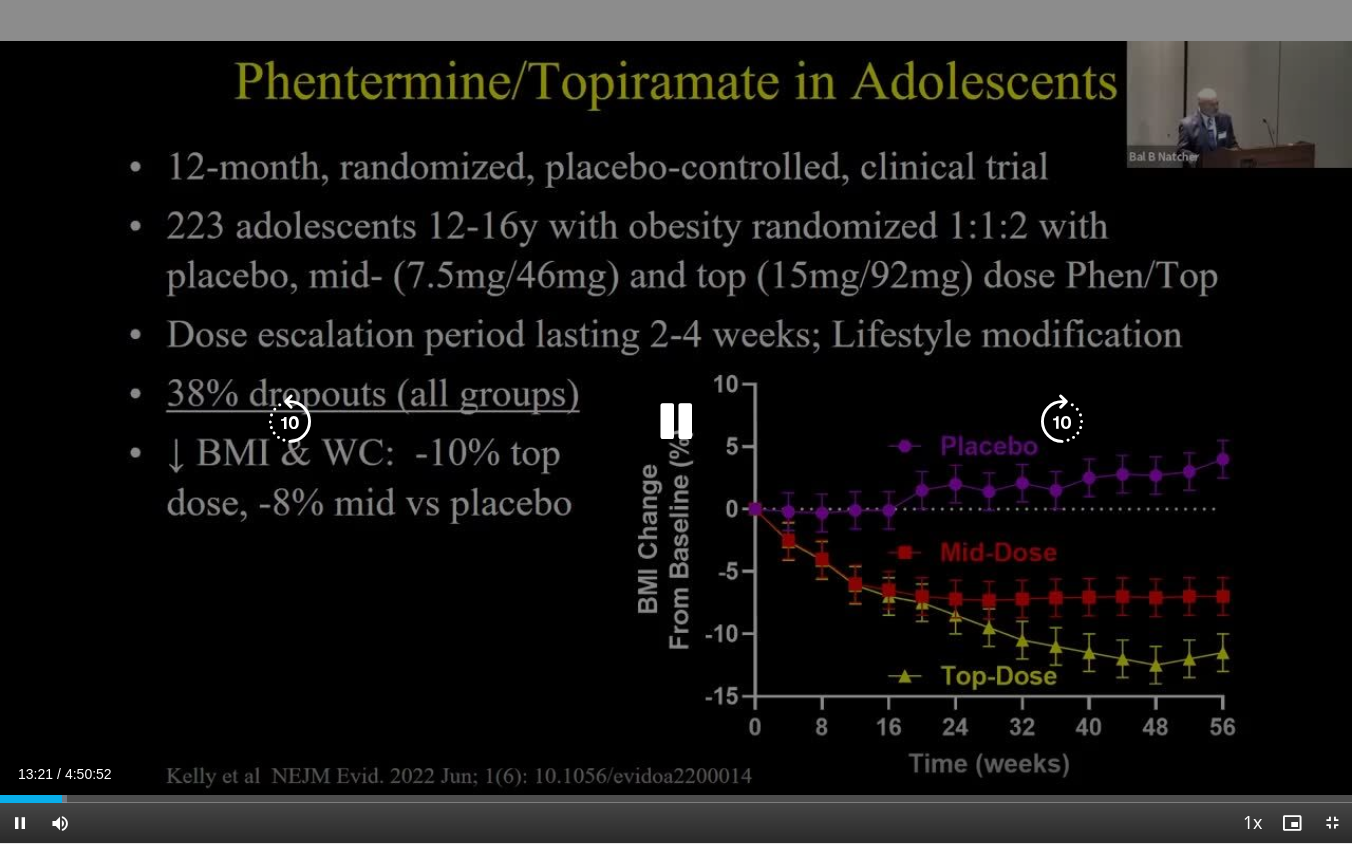 click on "10 seconds
Tap to unmute" at bounding box center (676, 421) 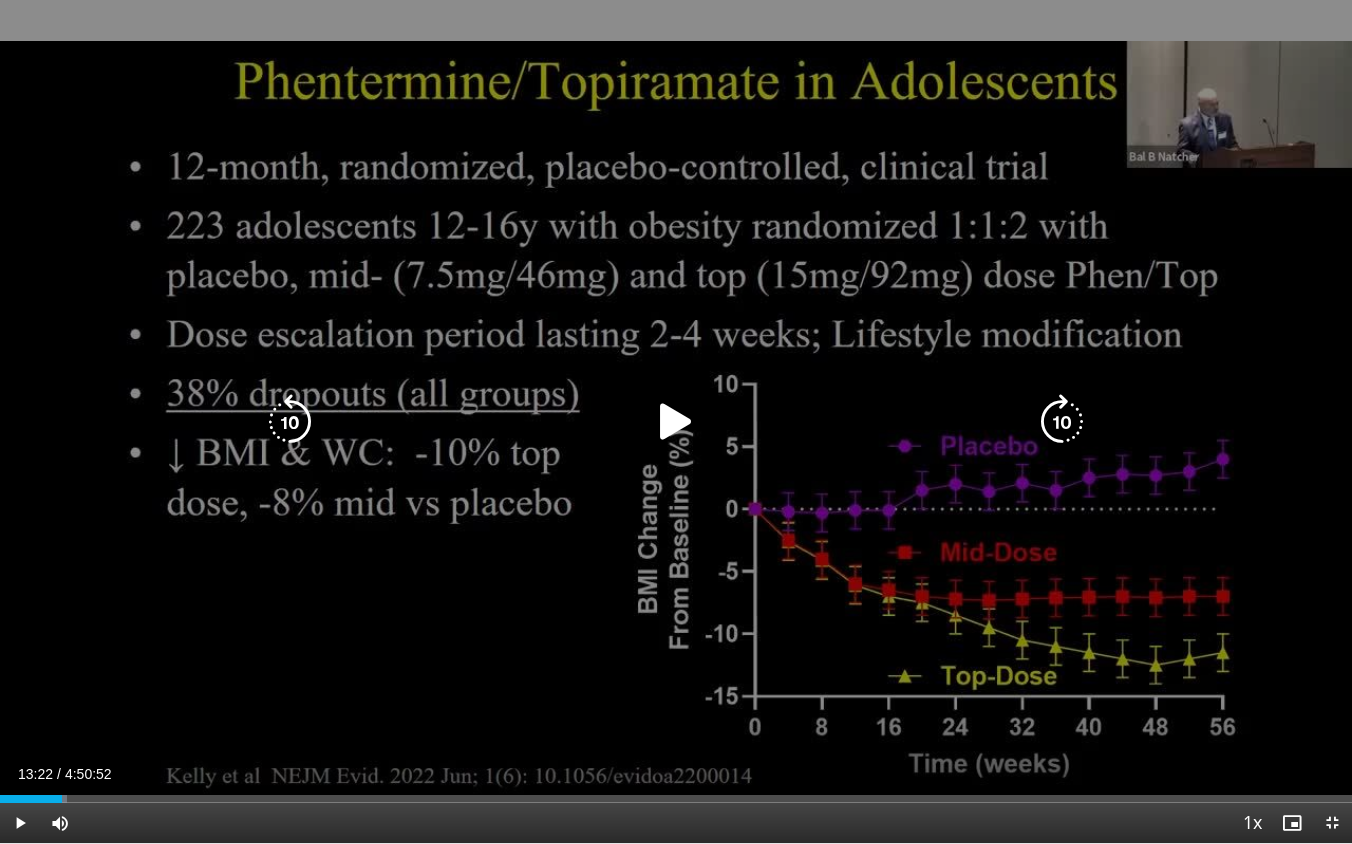click at bounding box center (676, 422) 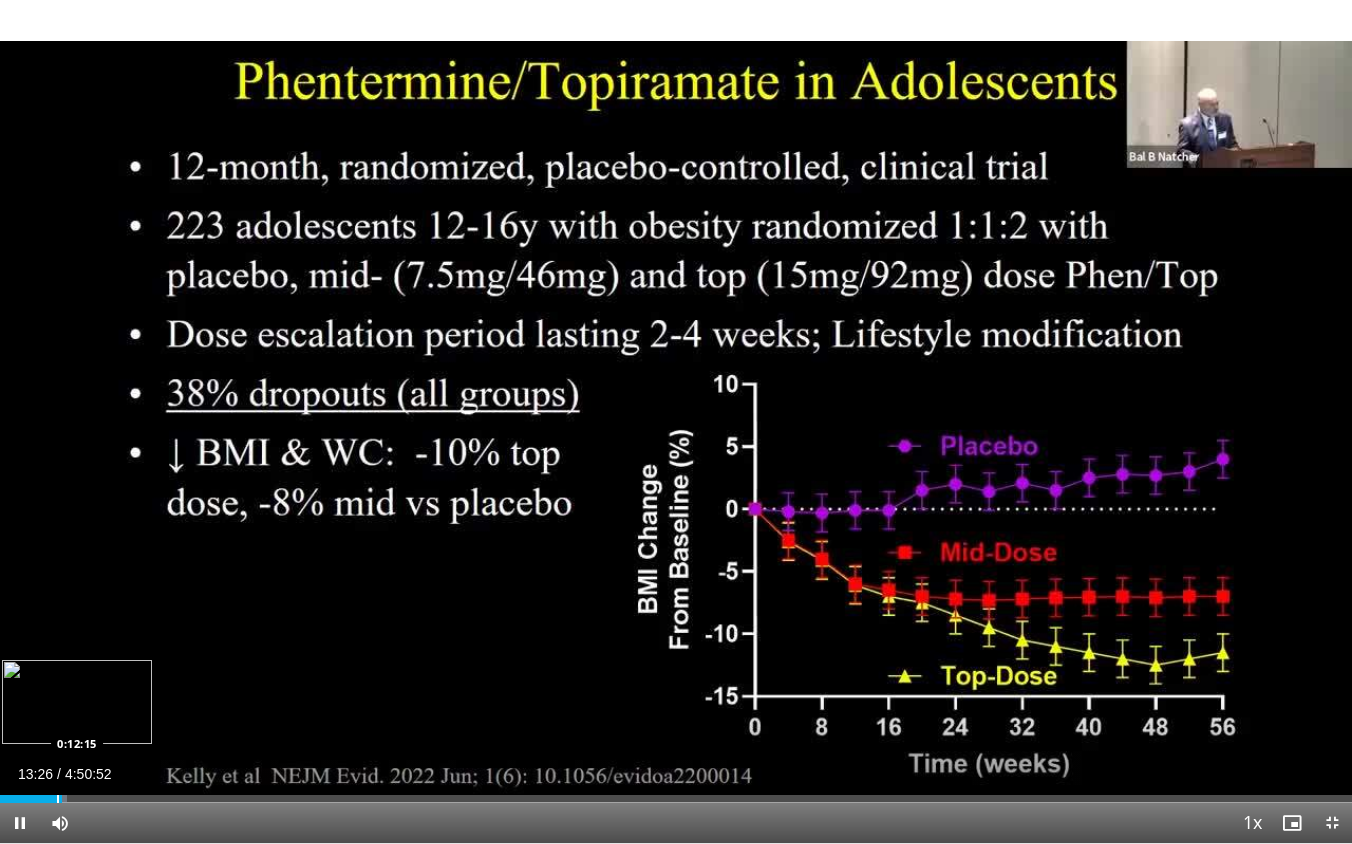 click at bounding box center [58, 799] 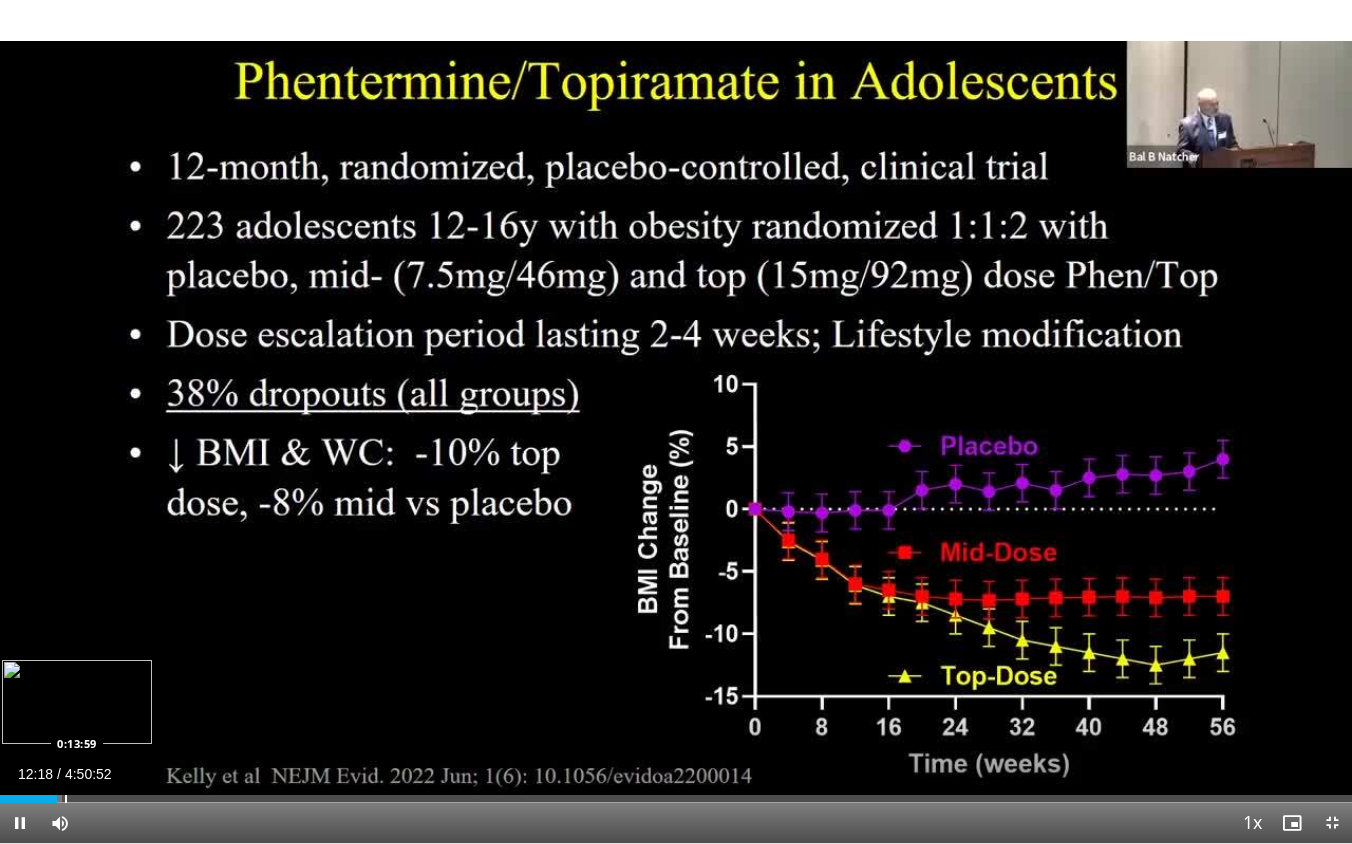 click at bounding box center (66, 799) 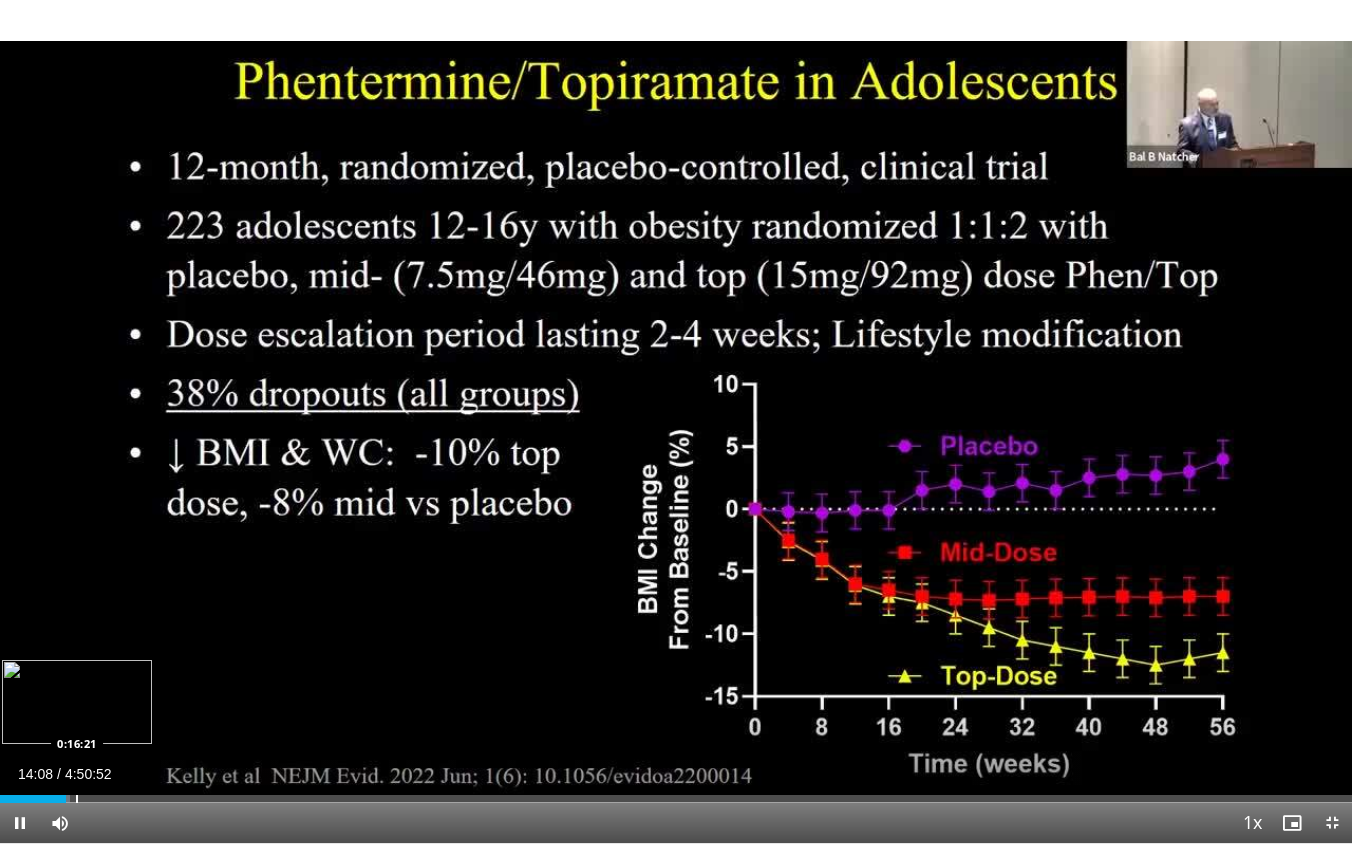 click at bounding box center (77, 799) 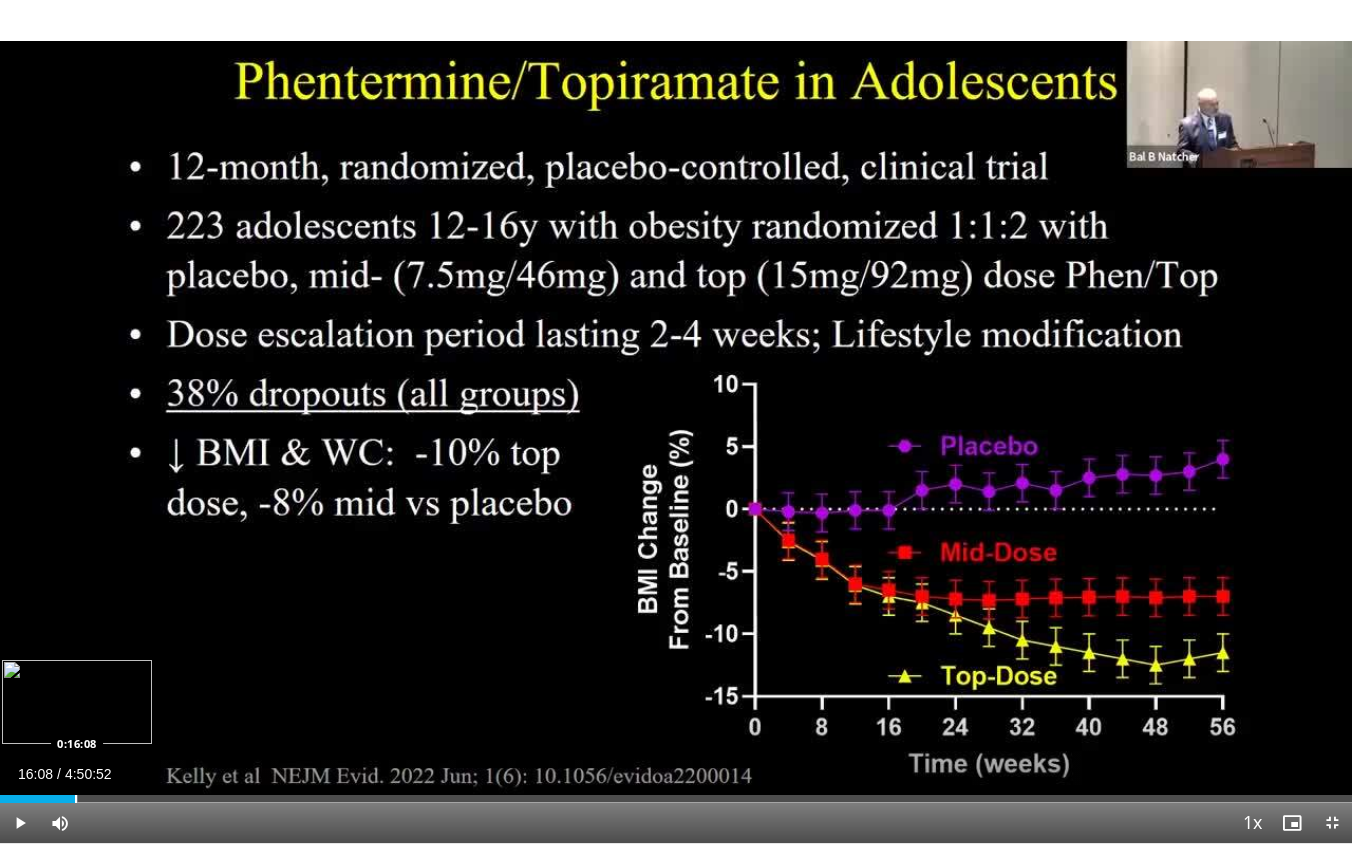 click at bounding box center [76, 799] 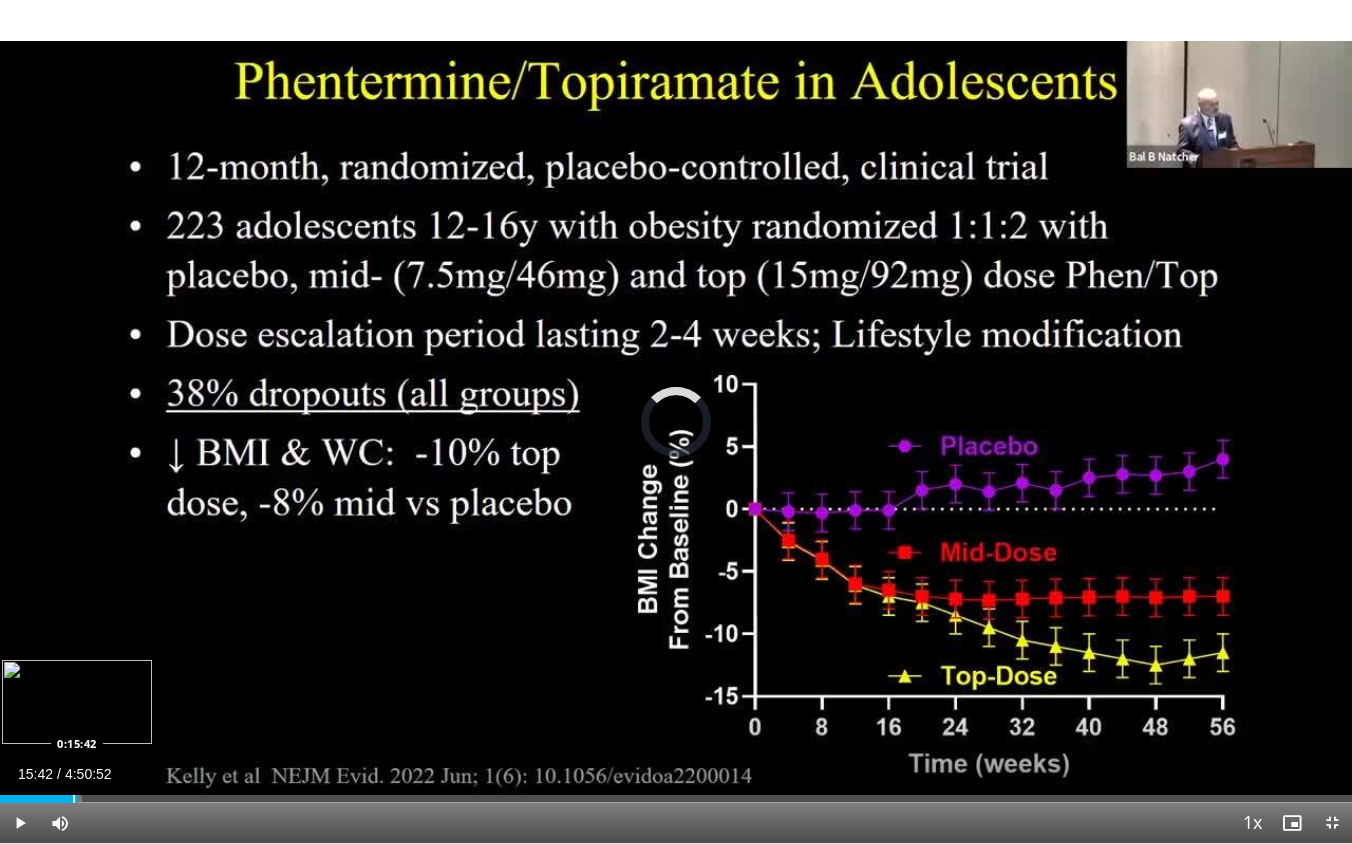 click at bounding box center (74, 799) 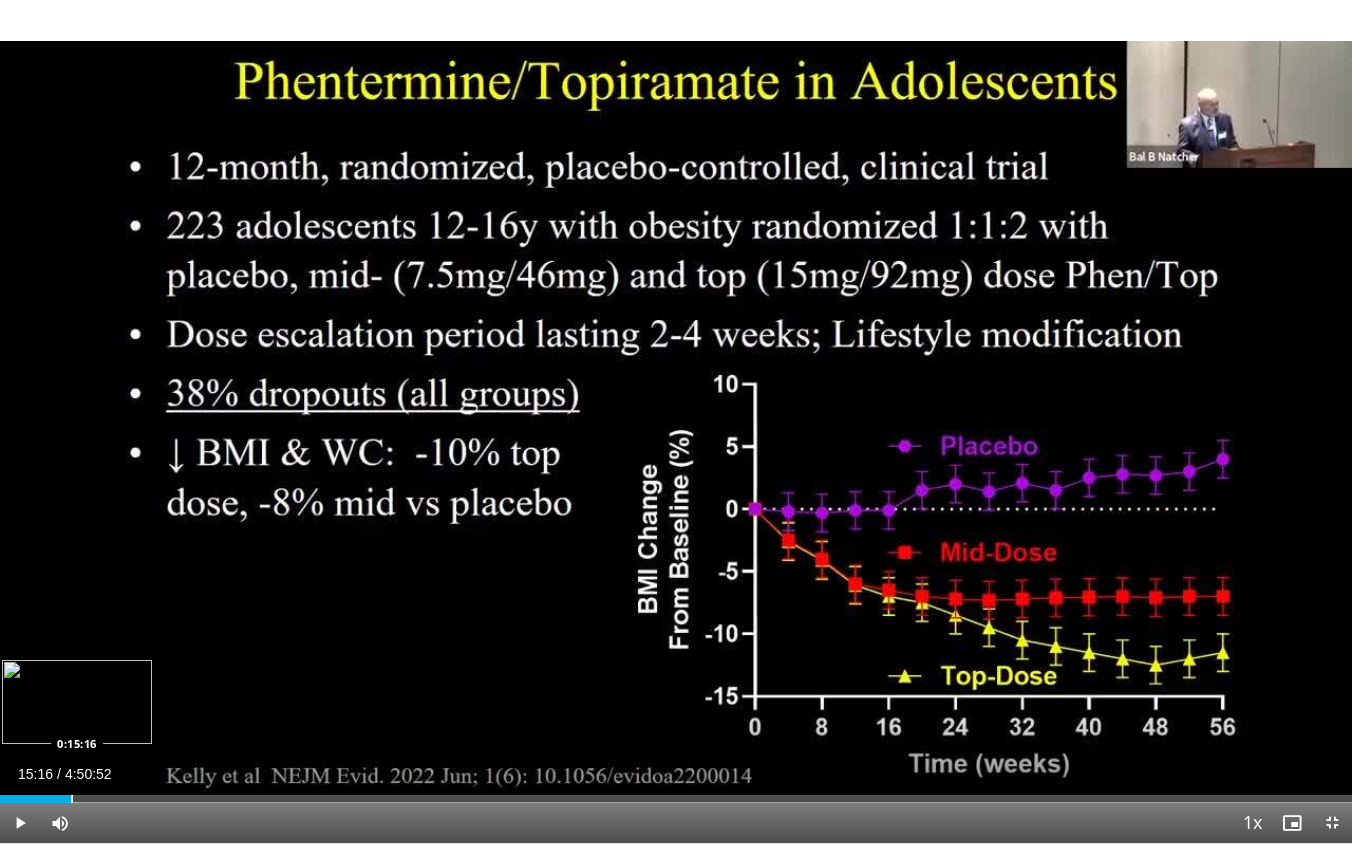 click at bounding box center [72, 799] 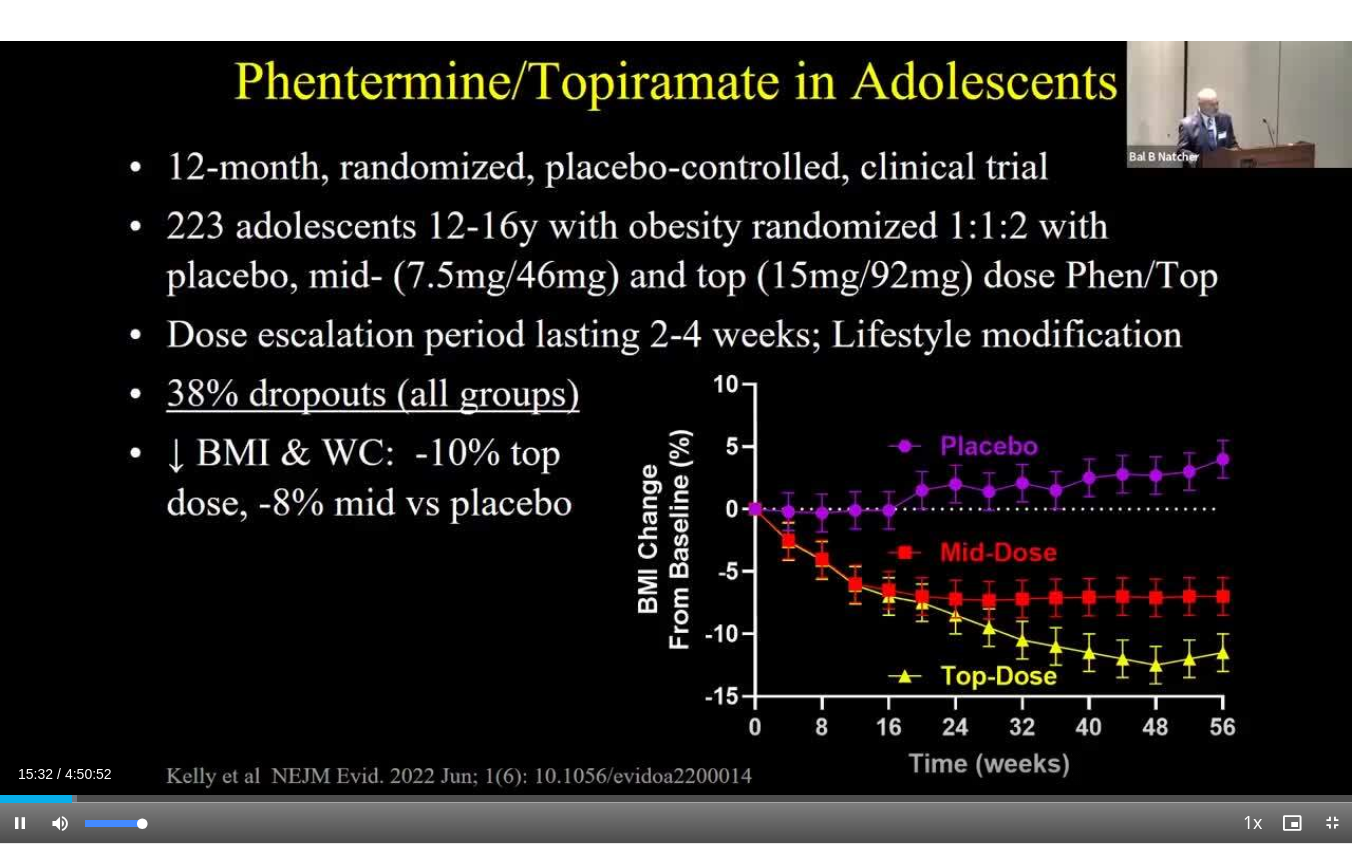 drag, startPoint x: 143, startPoint y: 821, endPoint x: 155, endPoint y: 821, distance: 12 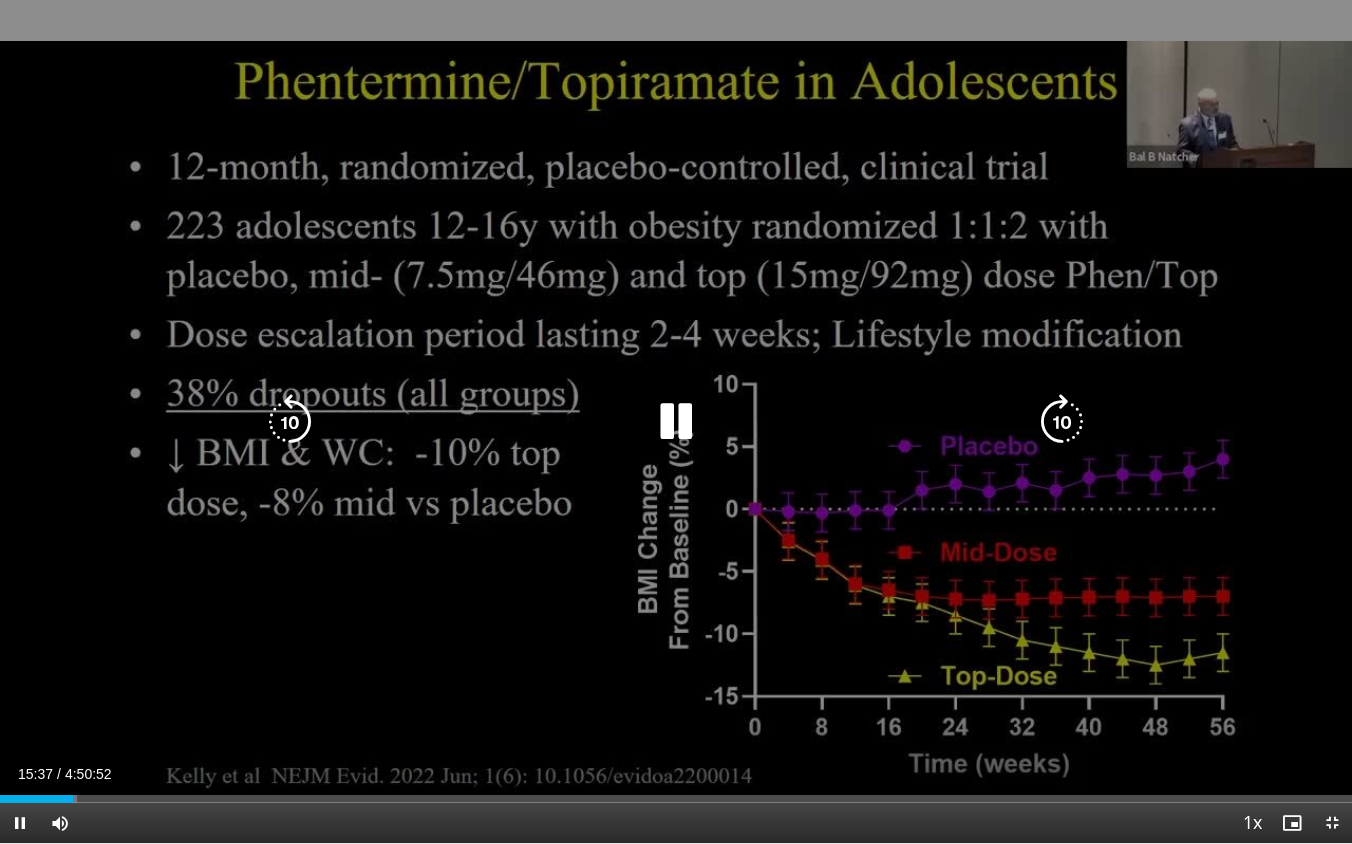 click on "10 seconds
Tap to unmute" at bounding box center (676, 421) 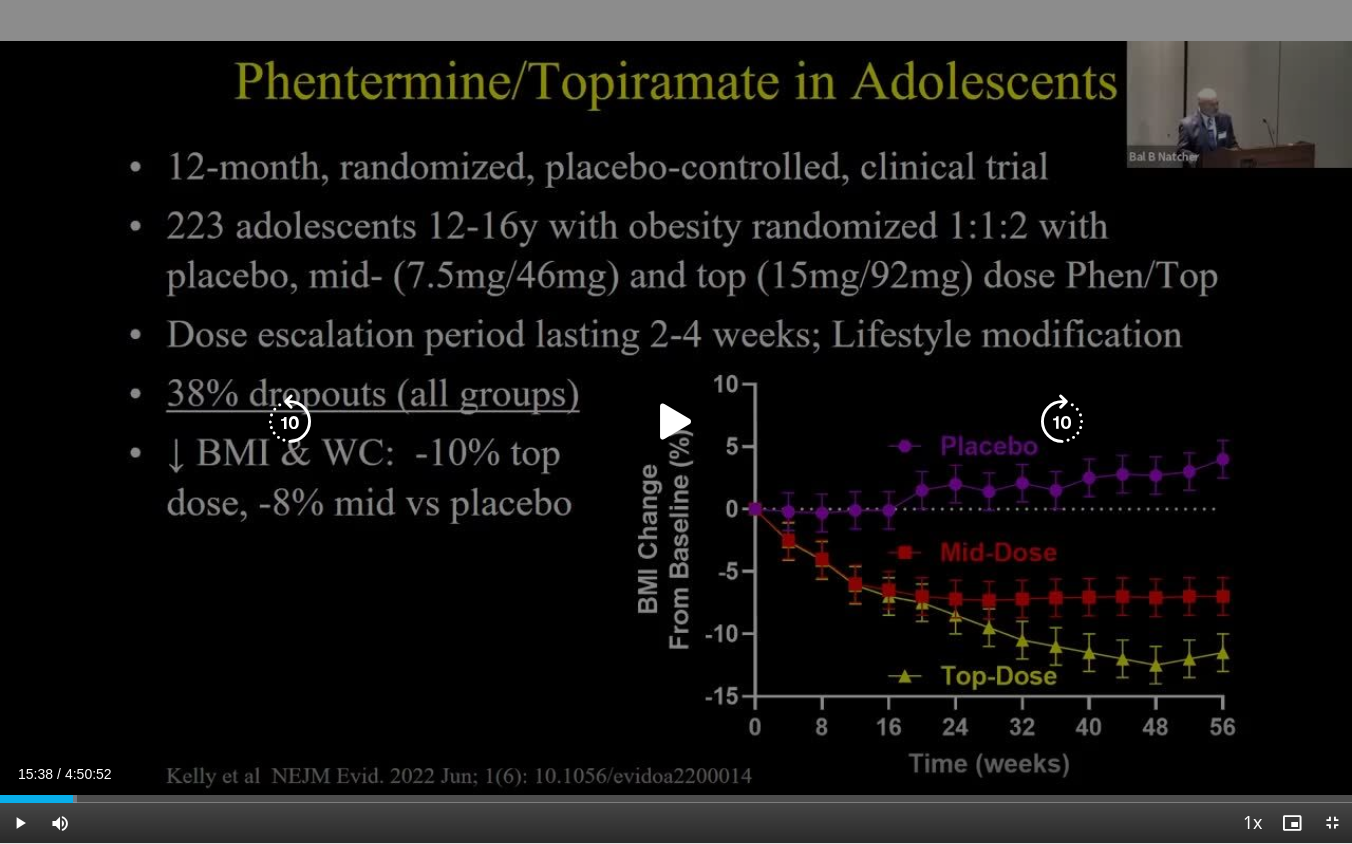 click on "10 seconds
Tap to unmute" at bounding box center [676, 421] 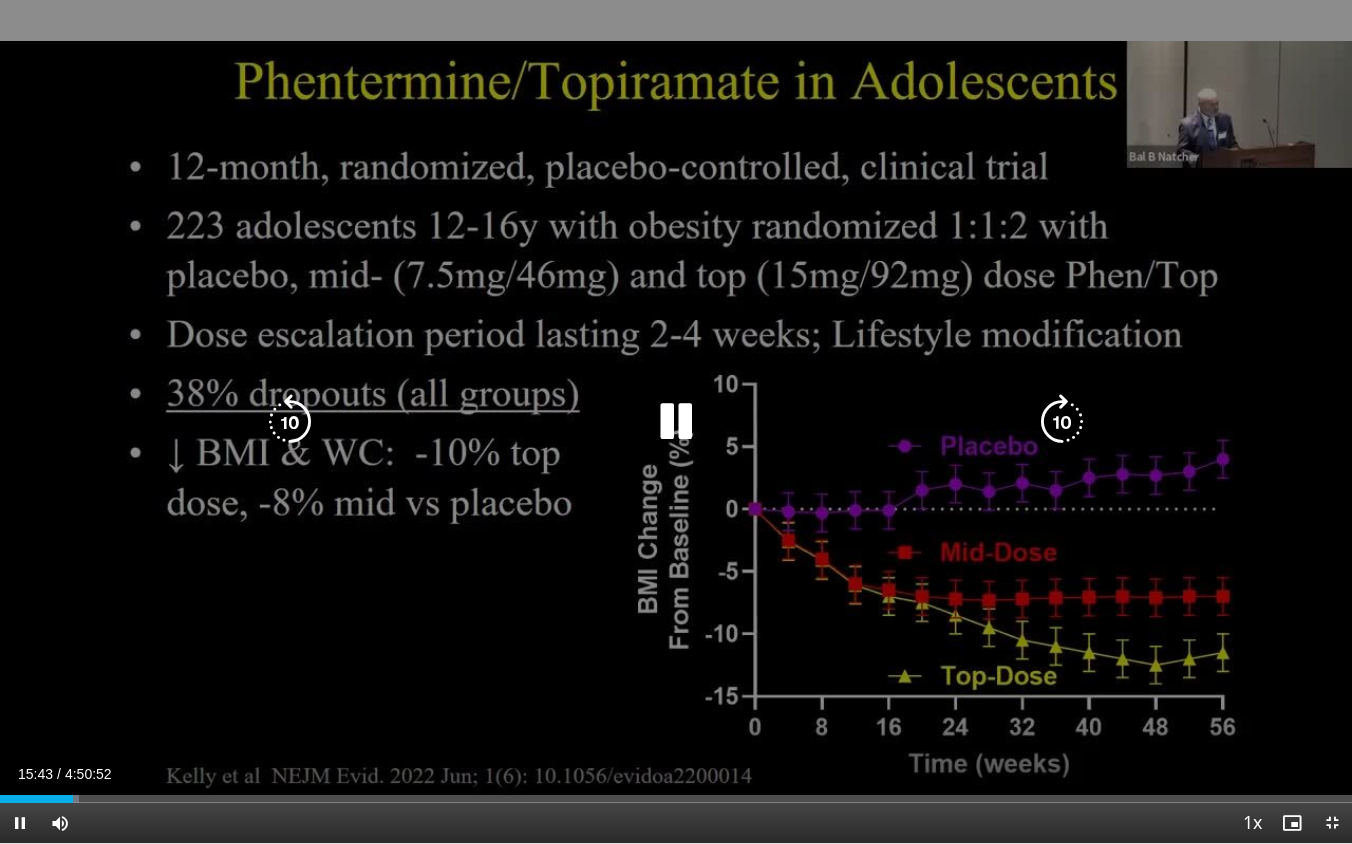 click on "10 seconds
Tap to unmute" at bounding box center [676, 421] 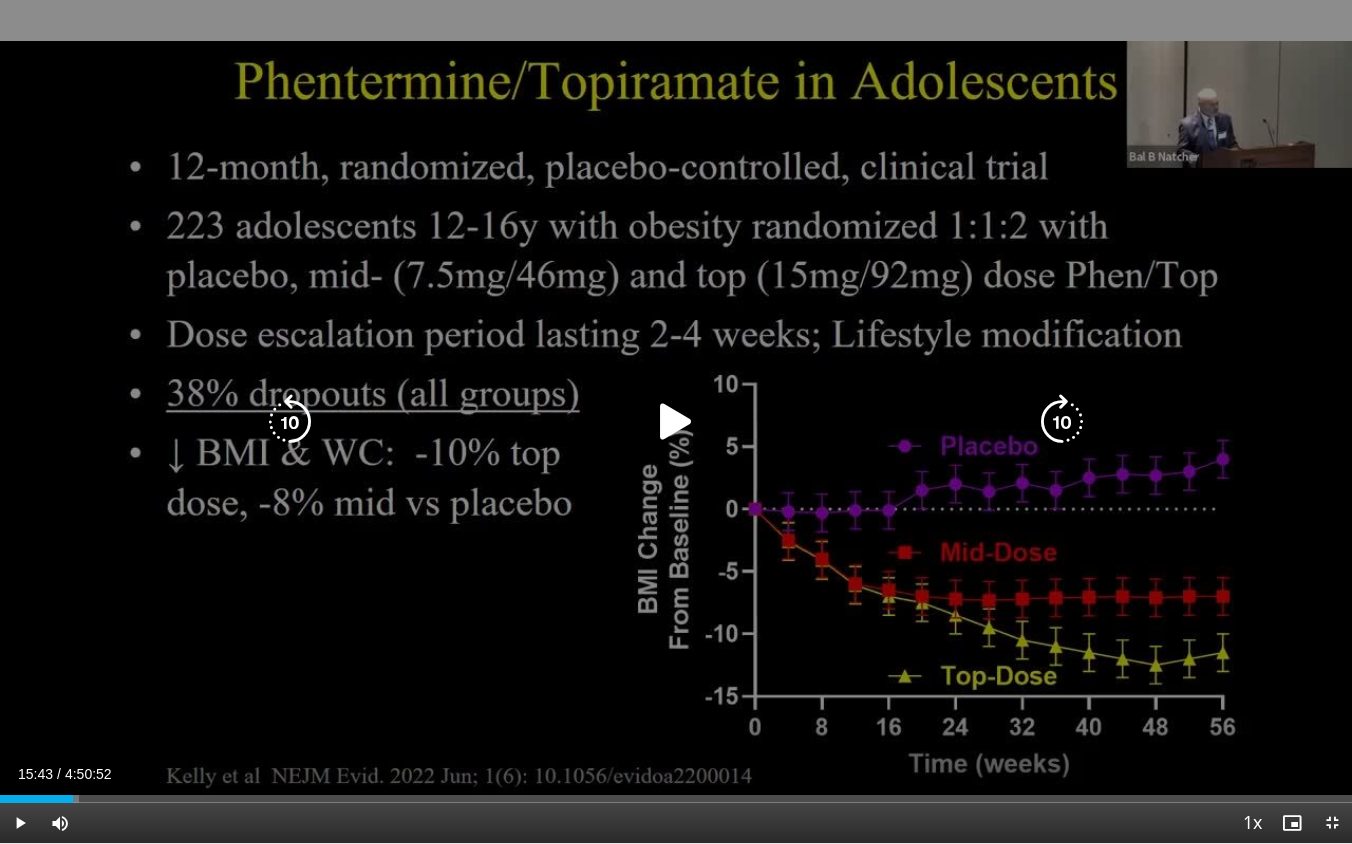 click on "10 seconds
Tap to unmute" at bounding box center (676, 421) 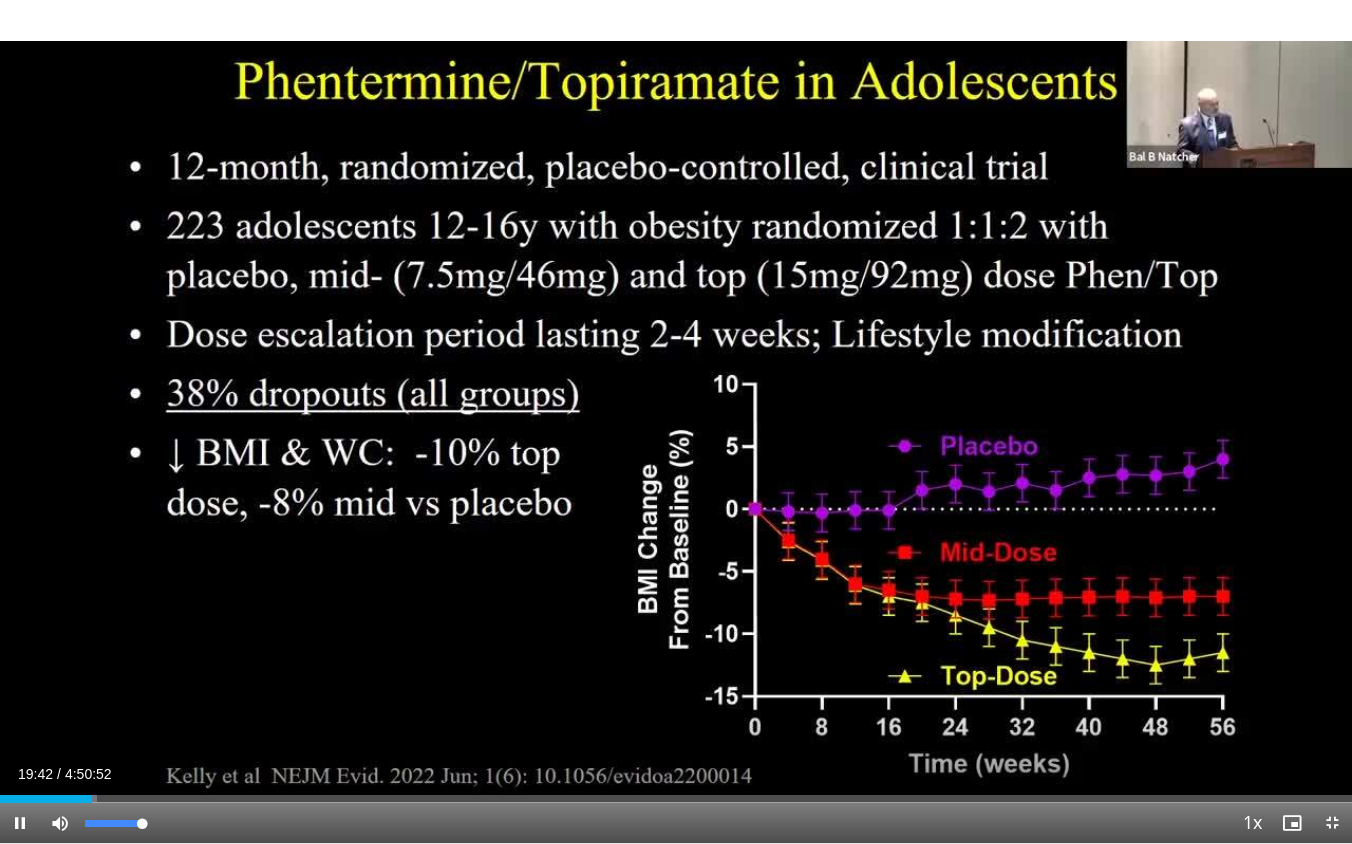 drag, startPoint x: 145, startPoint y: 822, endPoint x: 157, endPoint y: 823, distance: 12.0415945 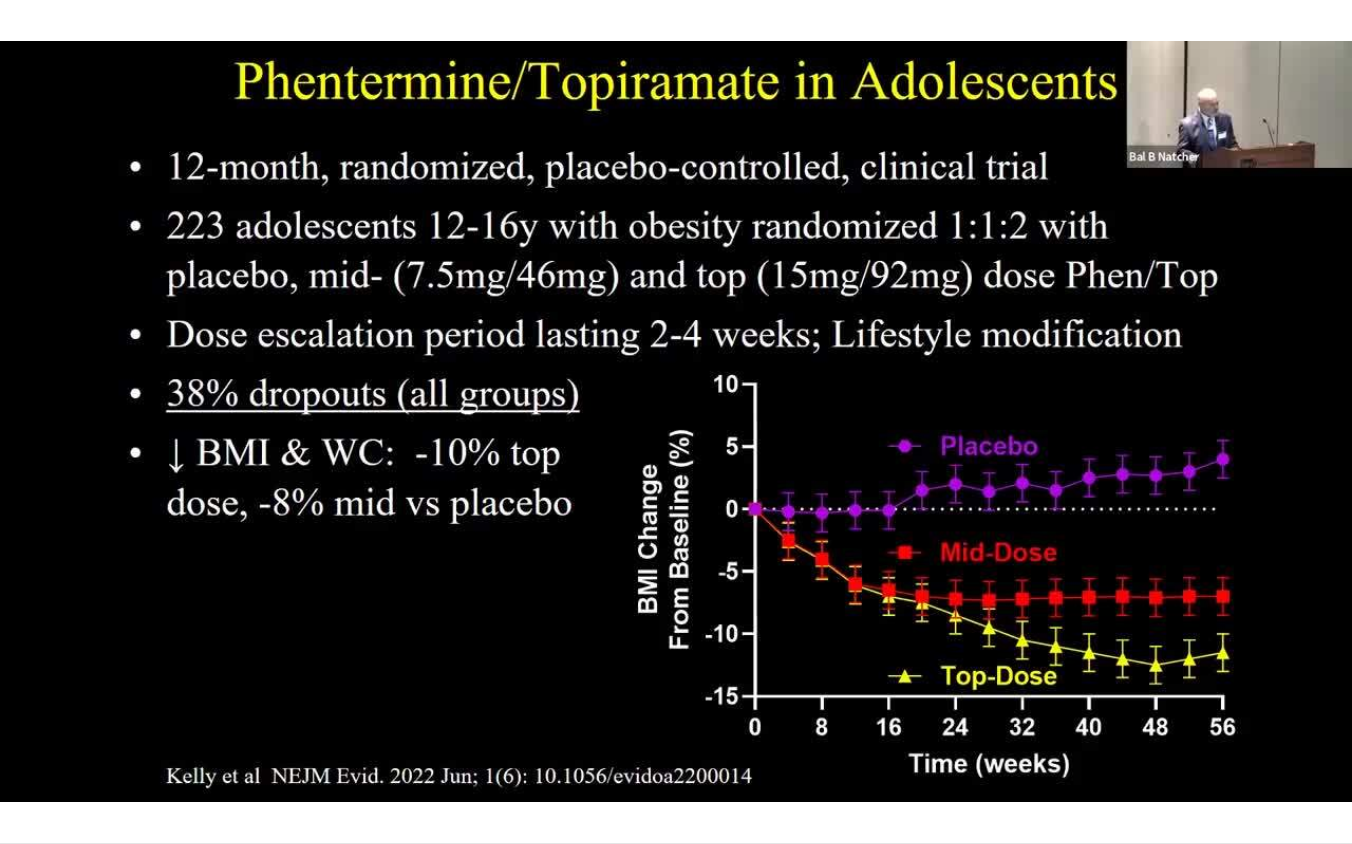 drag, startPoint x: 143, startPoint y: 821, endPoint x: 157, endPoint y: 822, distance: 14.035668 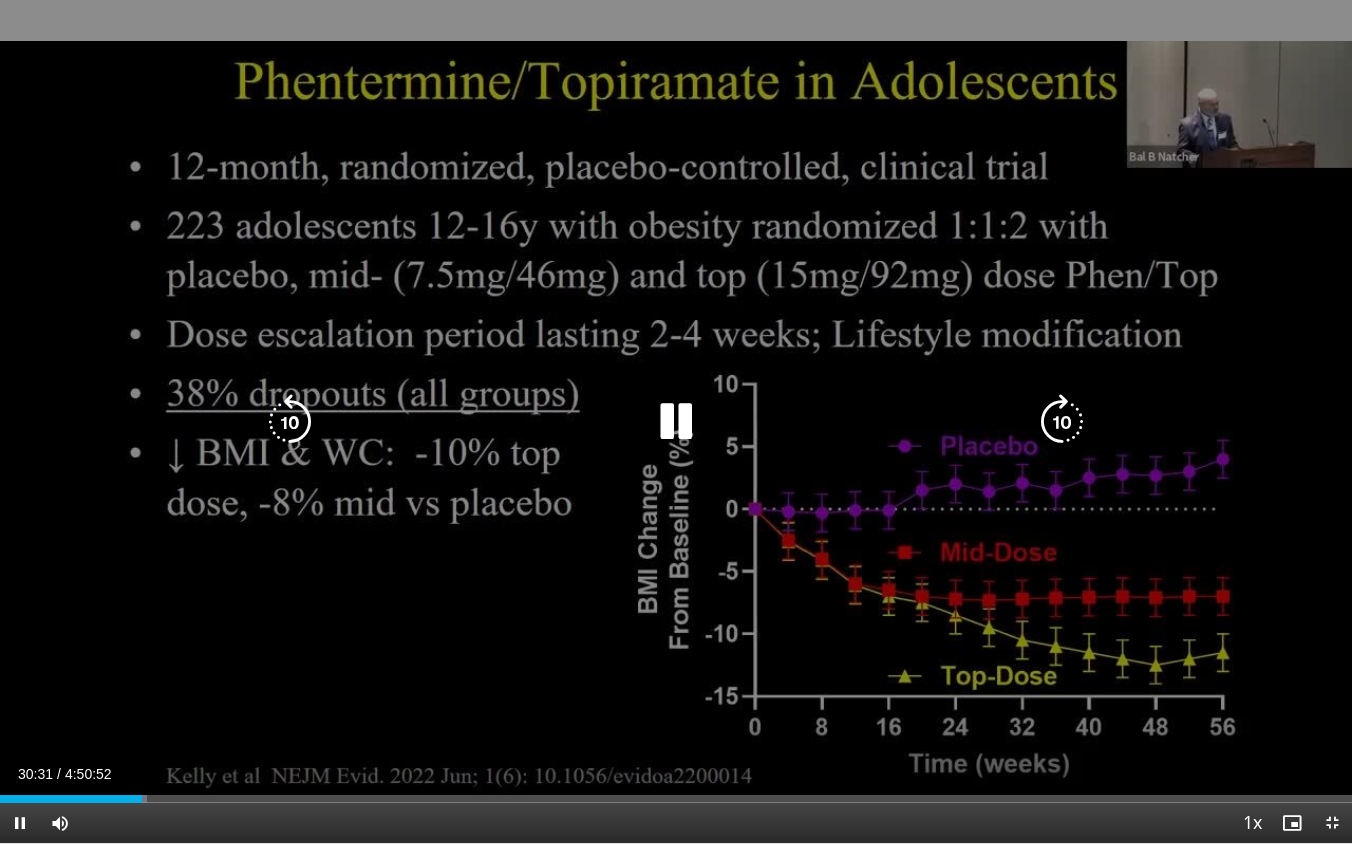 click at bounding box center [675, 422] 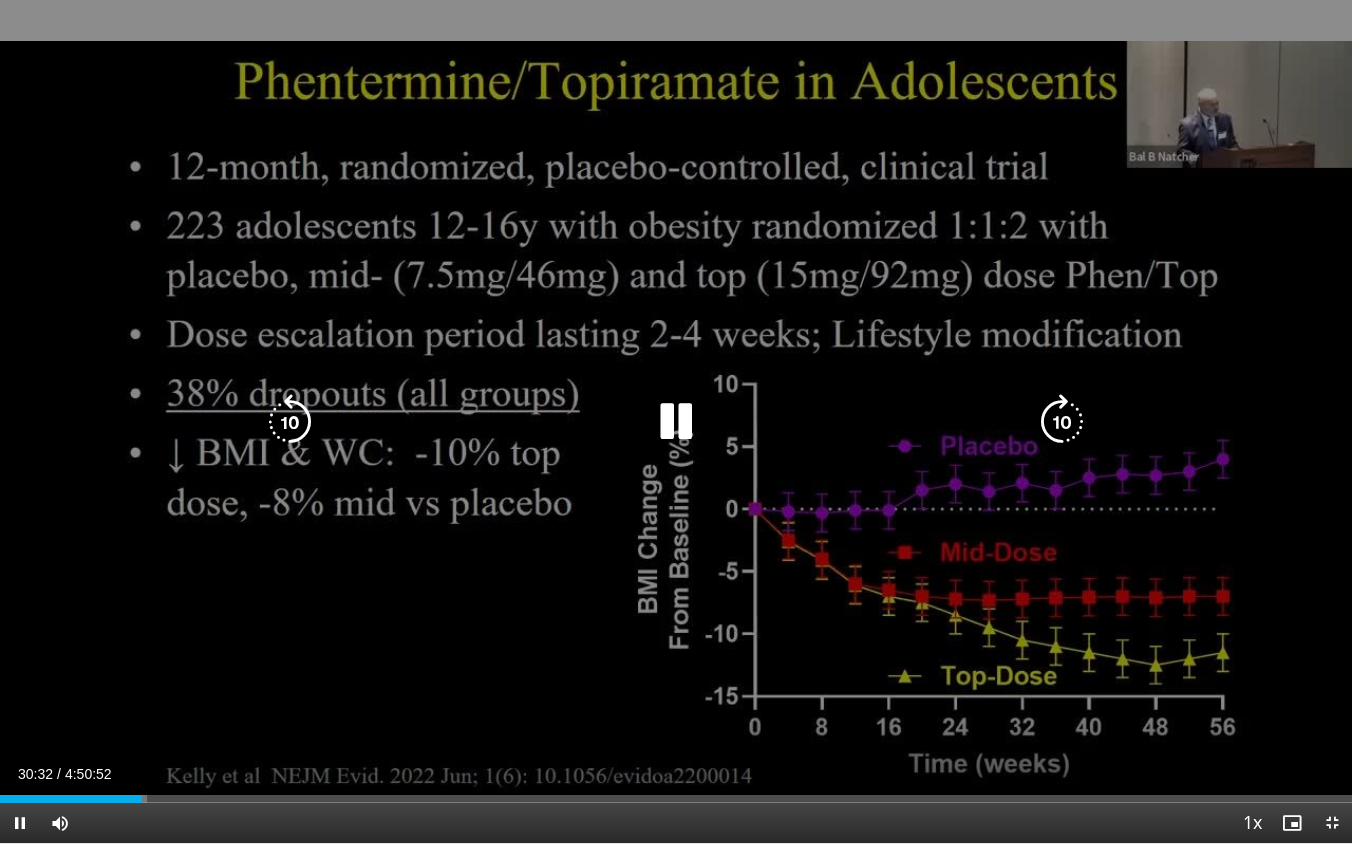 click at bounding box center [676, 422] 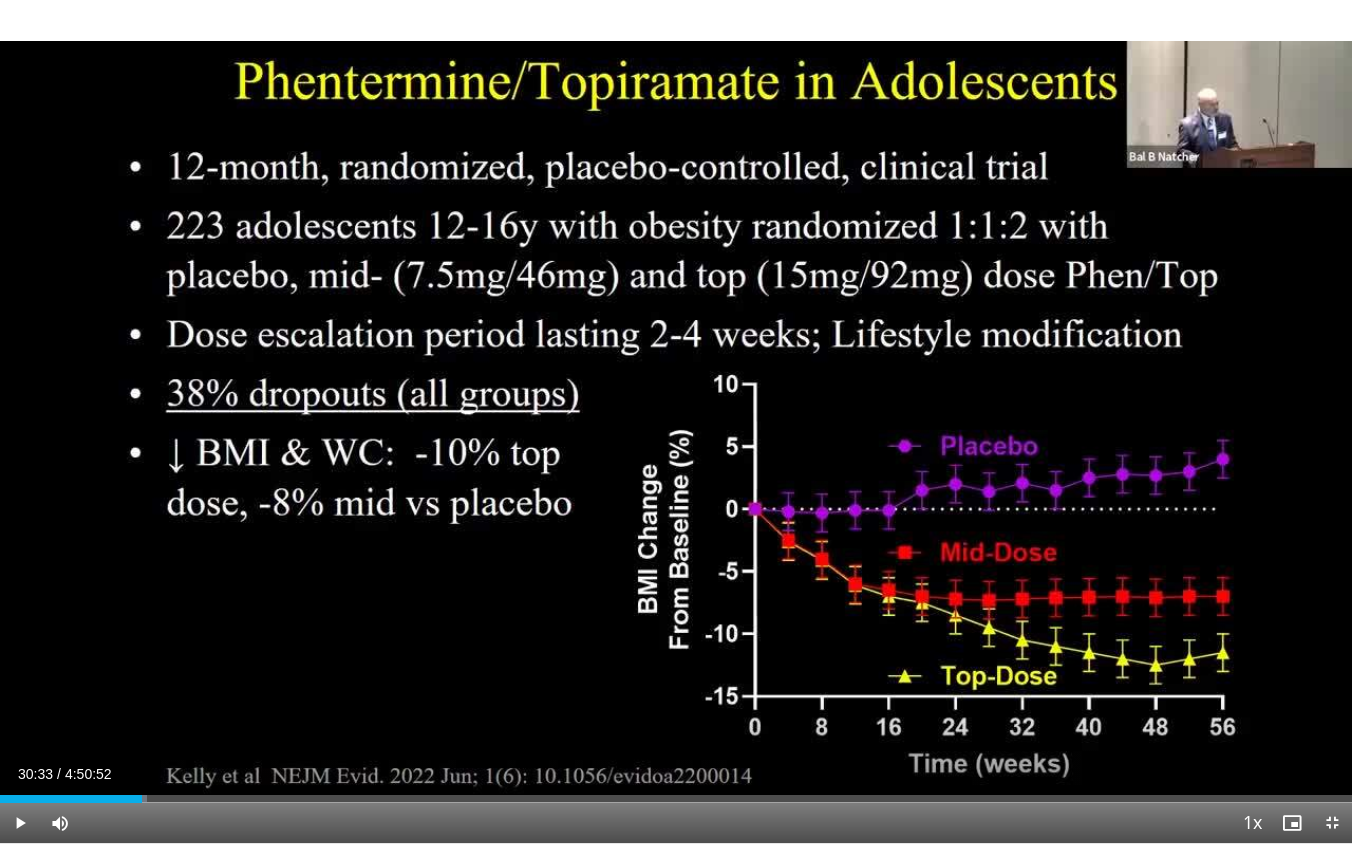 click on "10 seconds
Tap to unmute" at bounding box center (676, 421) 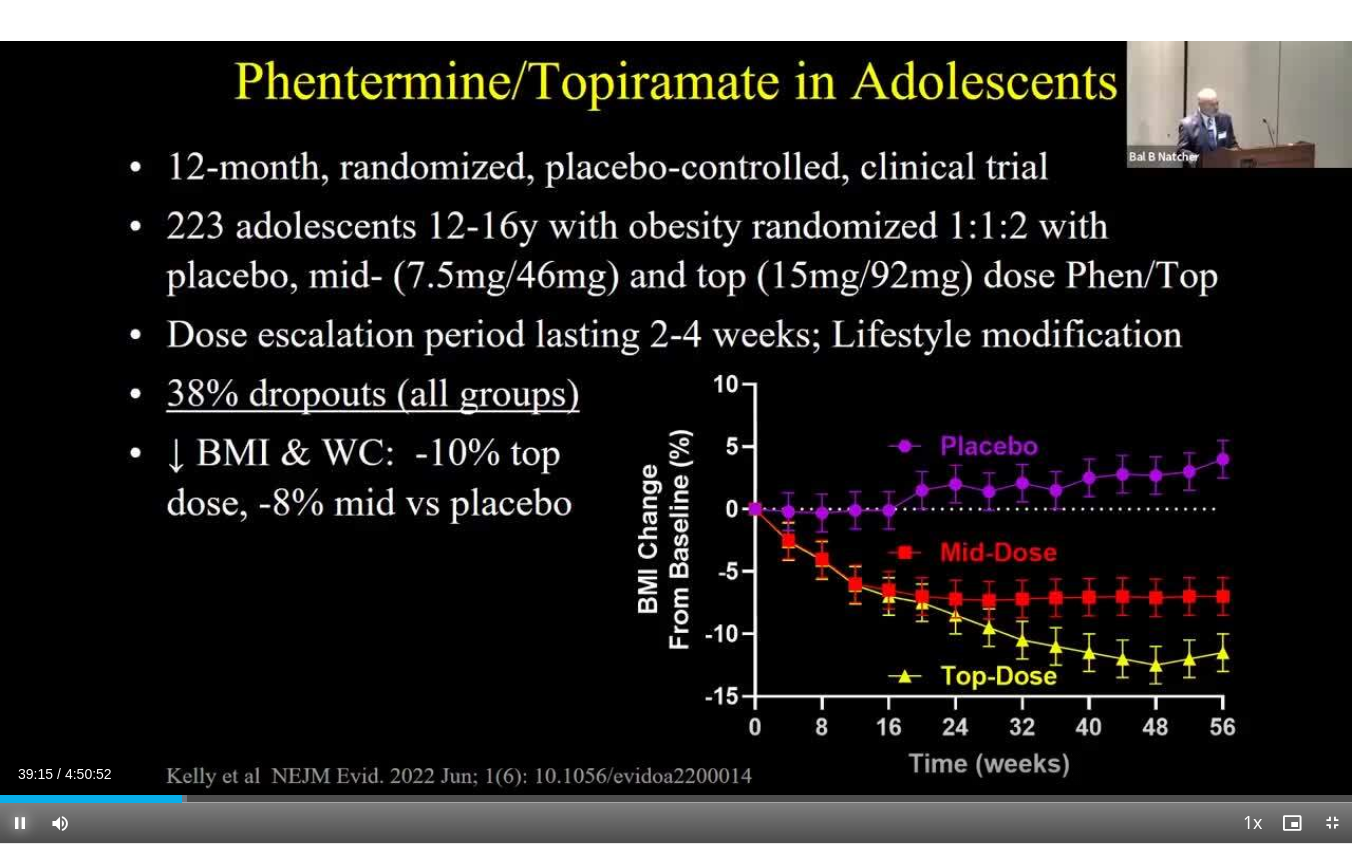 click at bounding box center [20, 823] 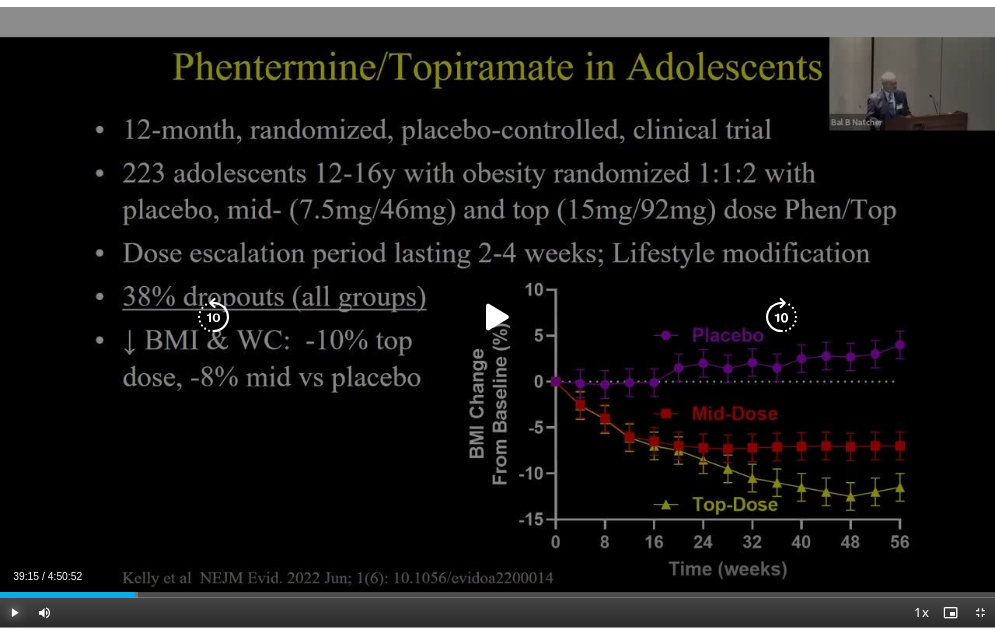 scroll, scrollTop: 686, scrollLeft: 0, axis: vertical 